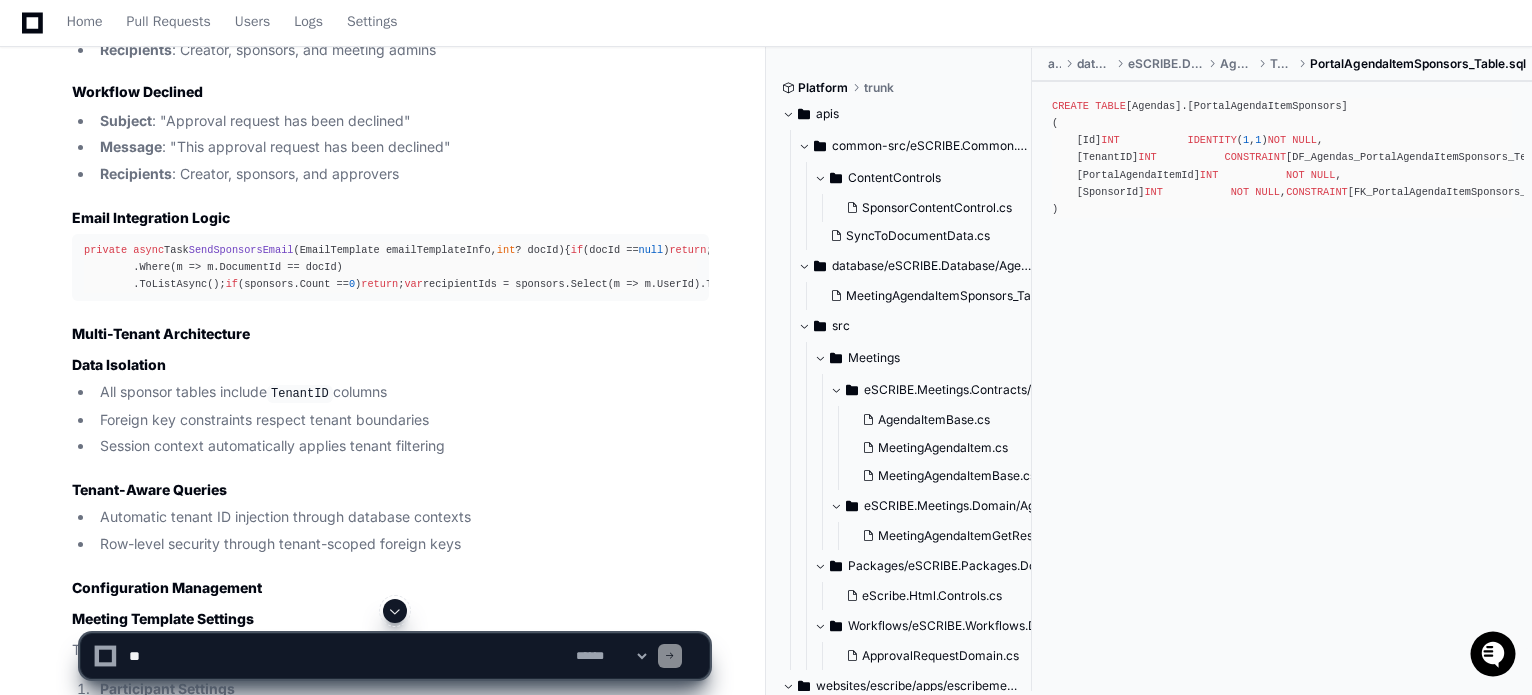 scroll, scrollTop: 7417, scrollLeft: 0, axis: vertical 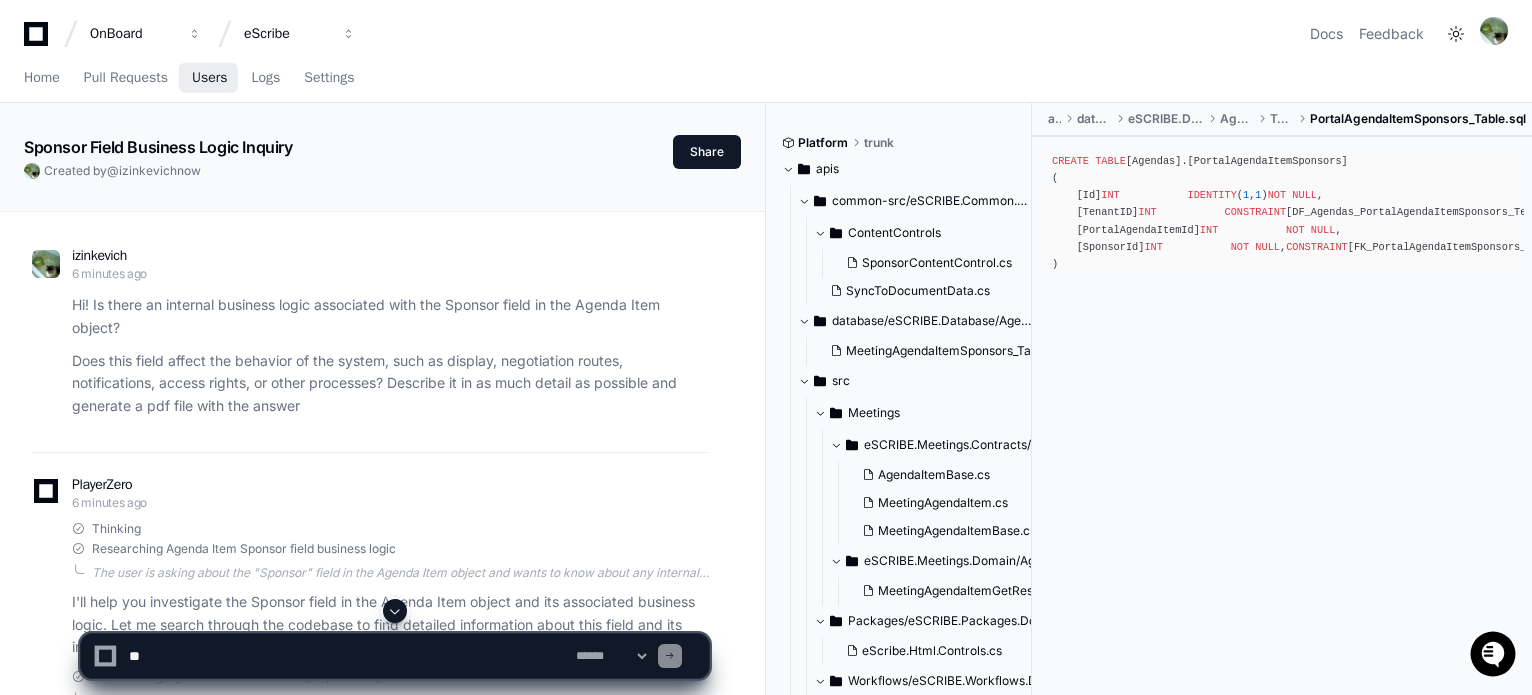 click on "Users" at bounding box center (210, 78) 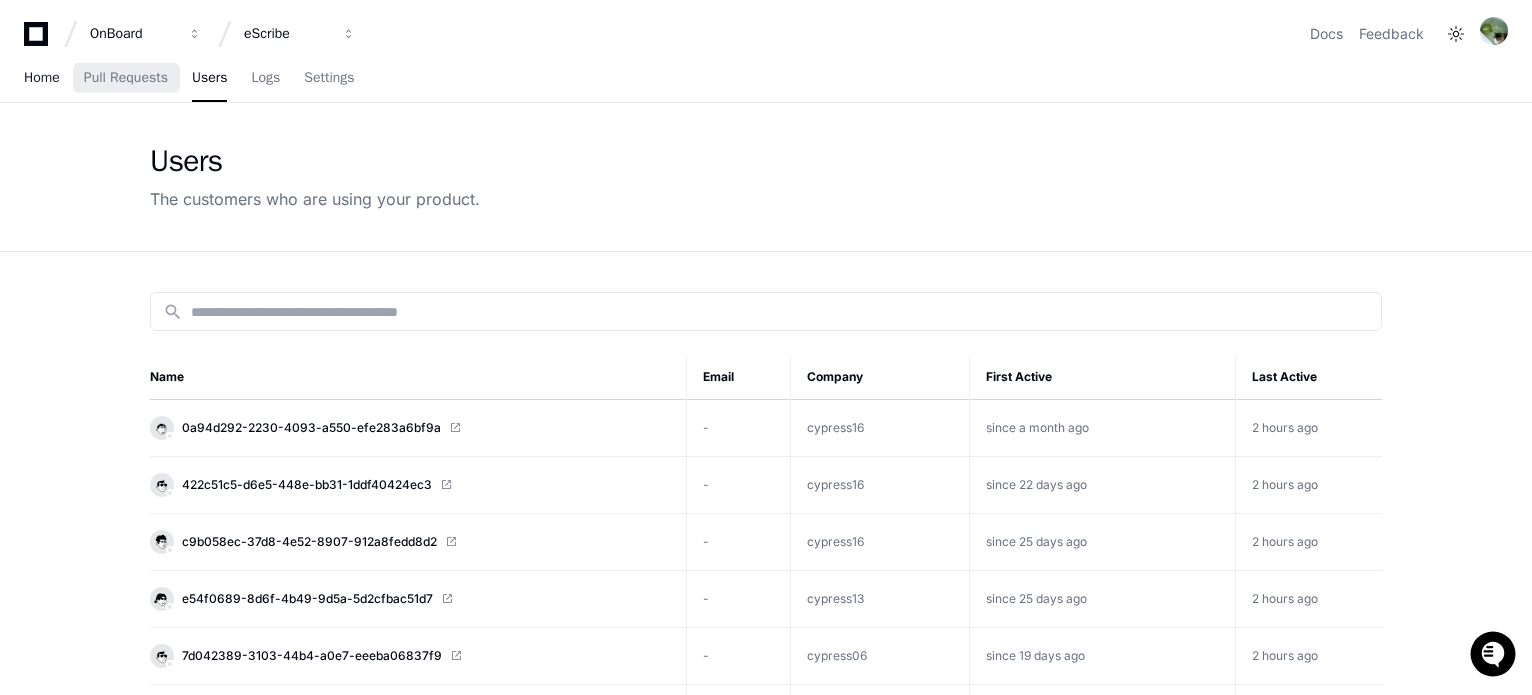 click on "Home" at bounding box center (42, 79) 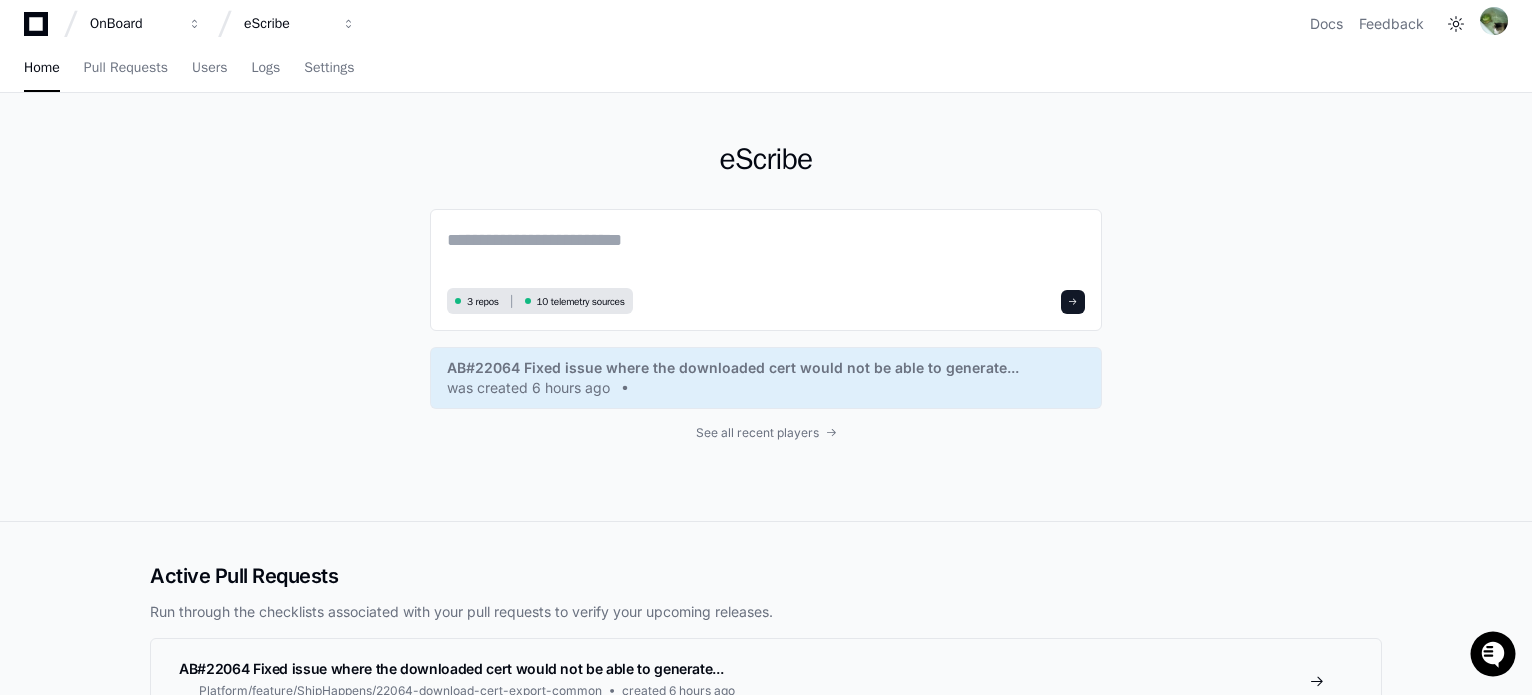 scroll, scrollTop: 0, scrollLeft: 0, axis: both 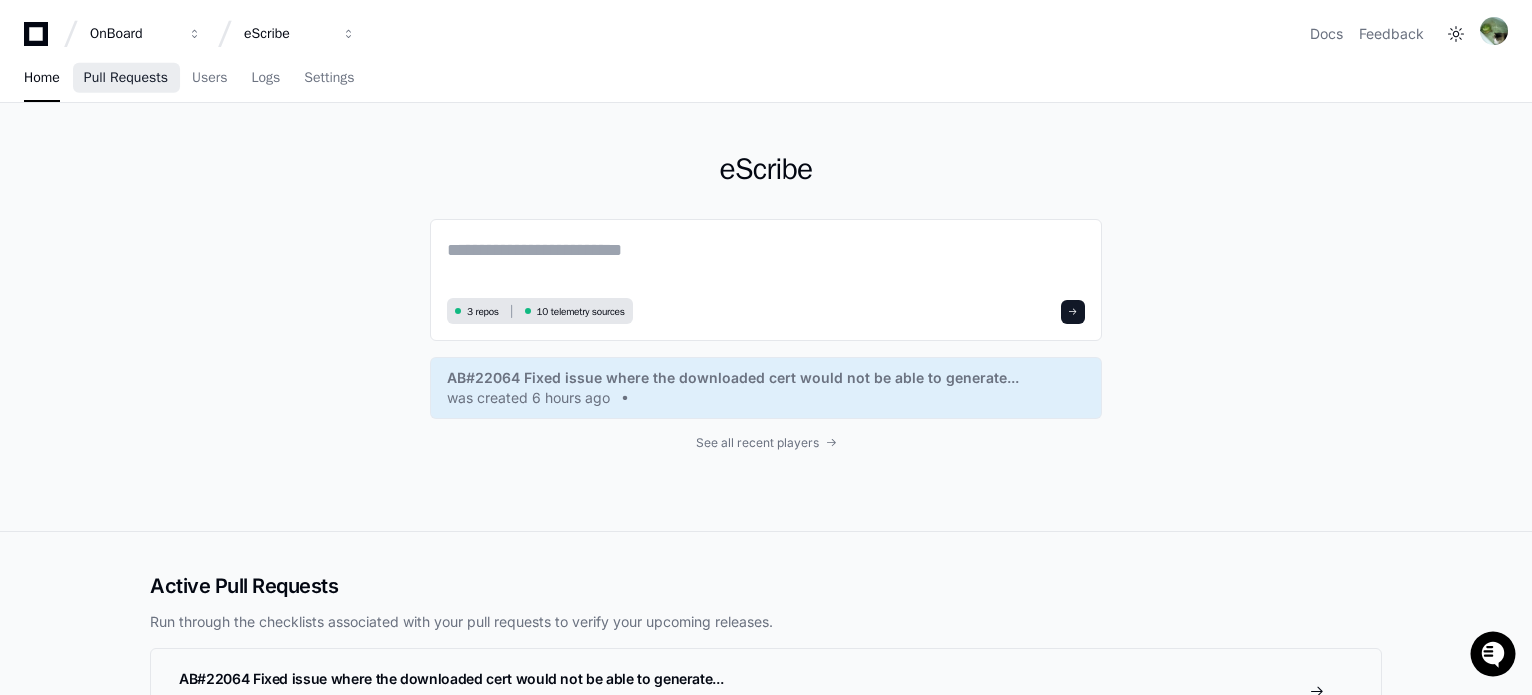 click on "Pull Requests" at bounding box center (126, 78) 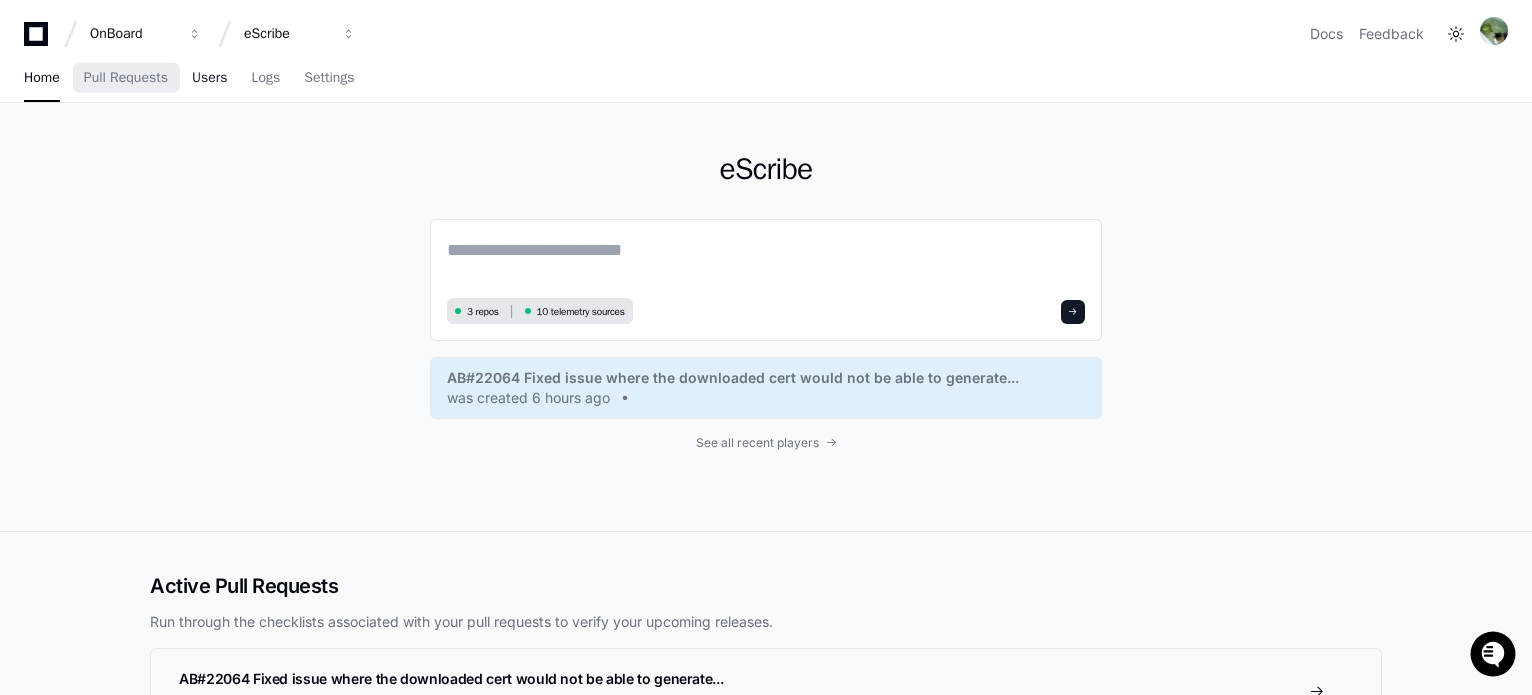 click on "Users" at bounding box center (210, 78) 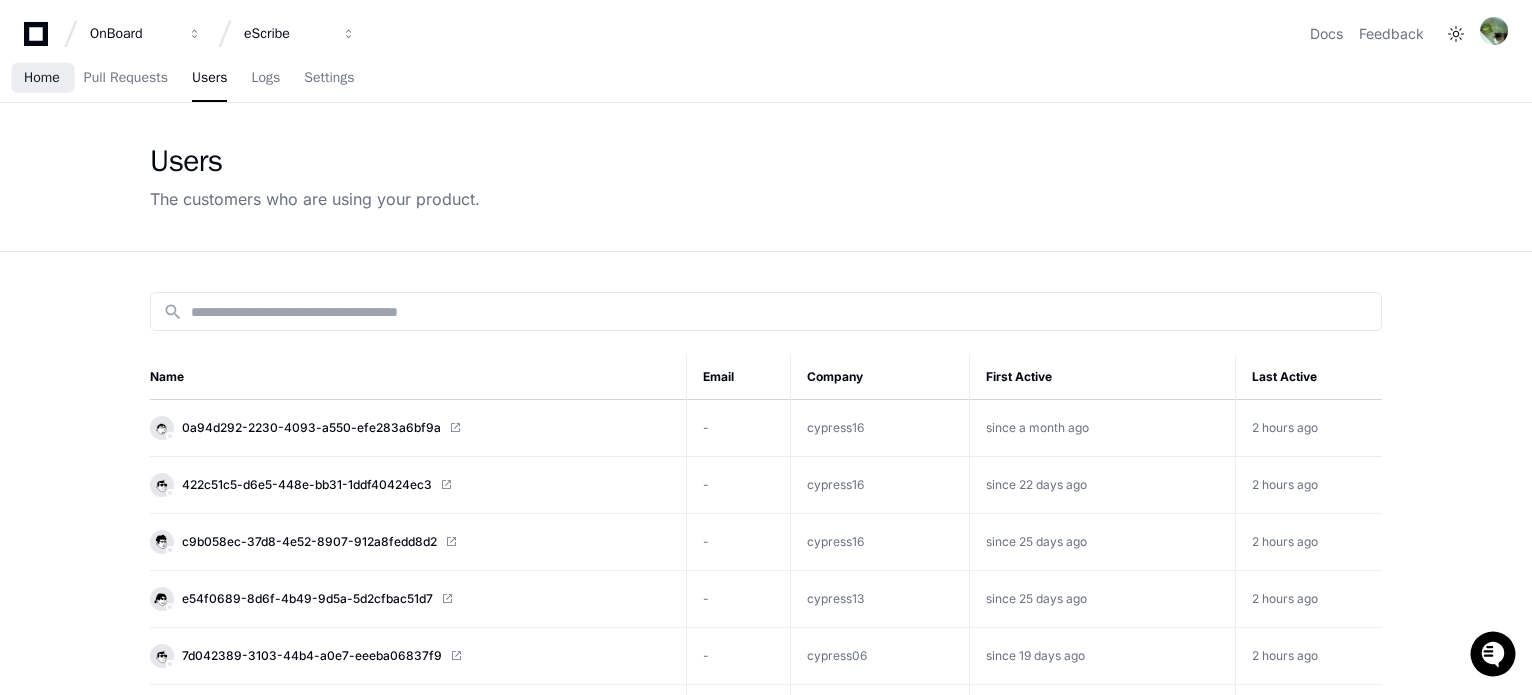 click on "Home" at bounding box center [42, 78] 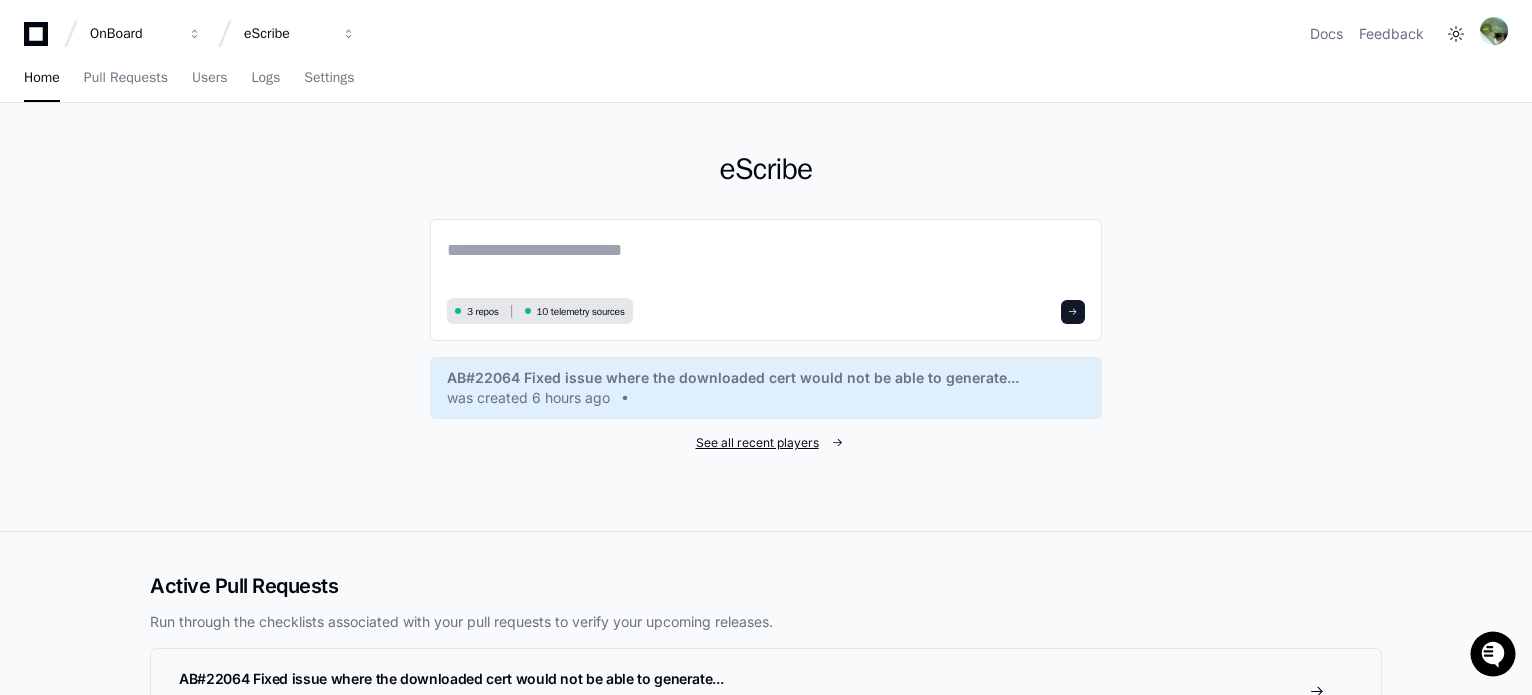 click on "See all recent players" 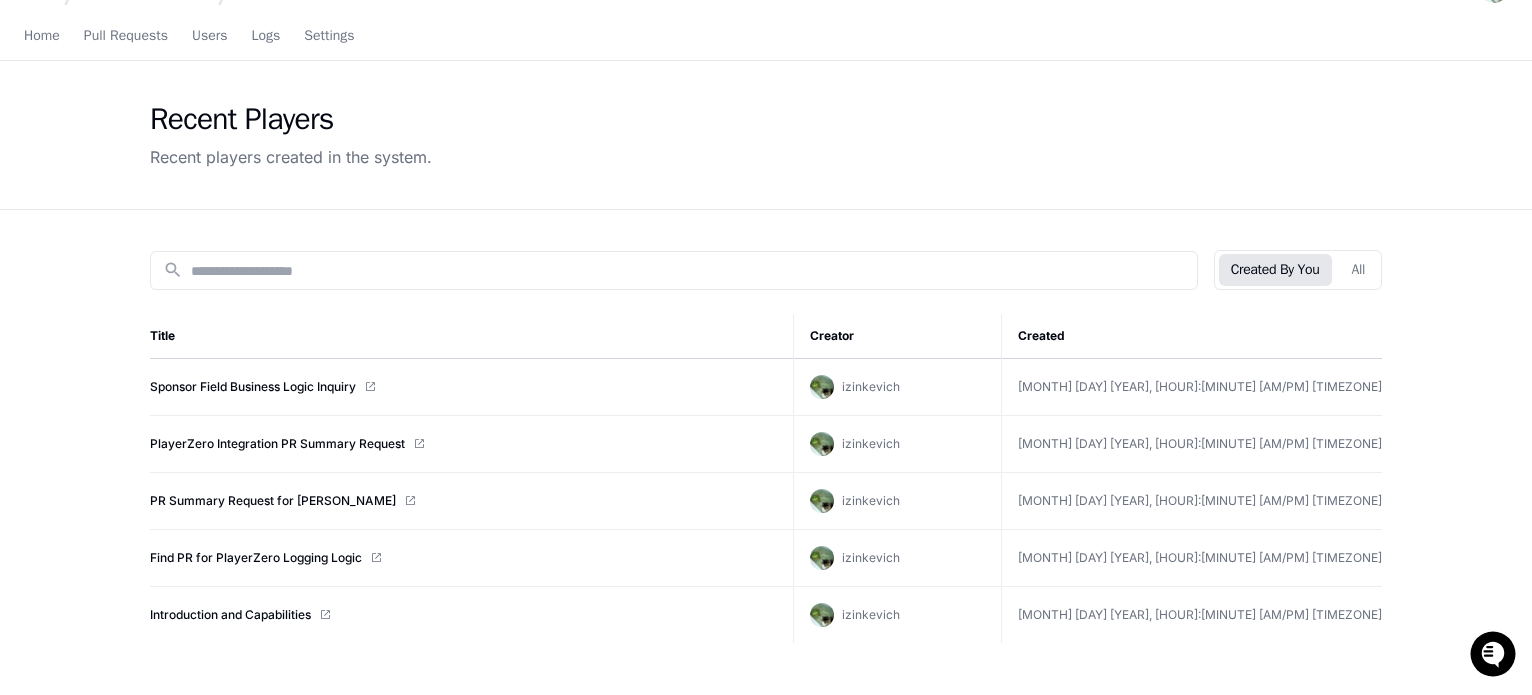 scroll, scrollTop: 0, scrollLeft: 0, axis: both 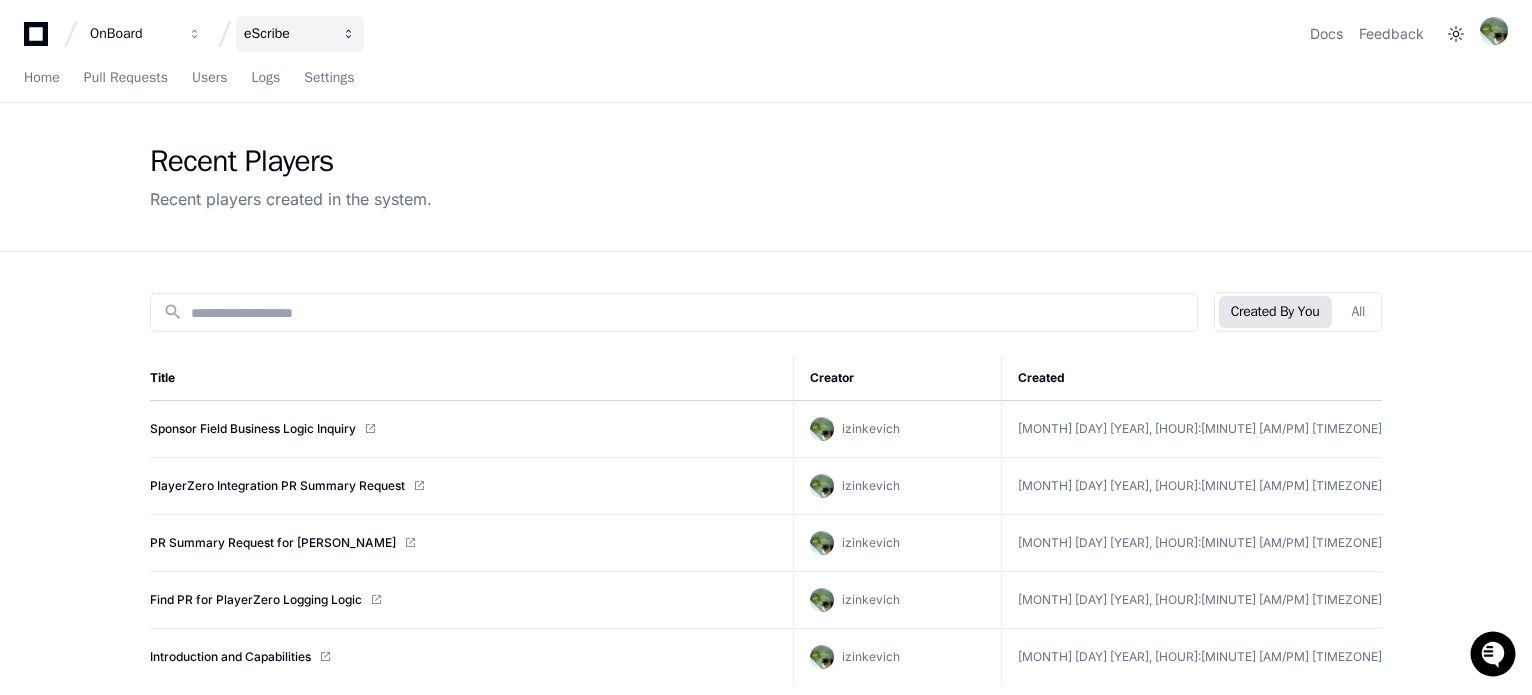 click on "eScribe" at bounding box center (300, 34) 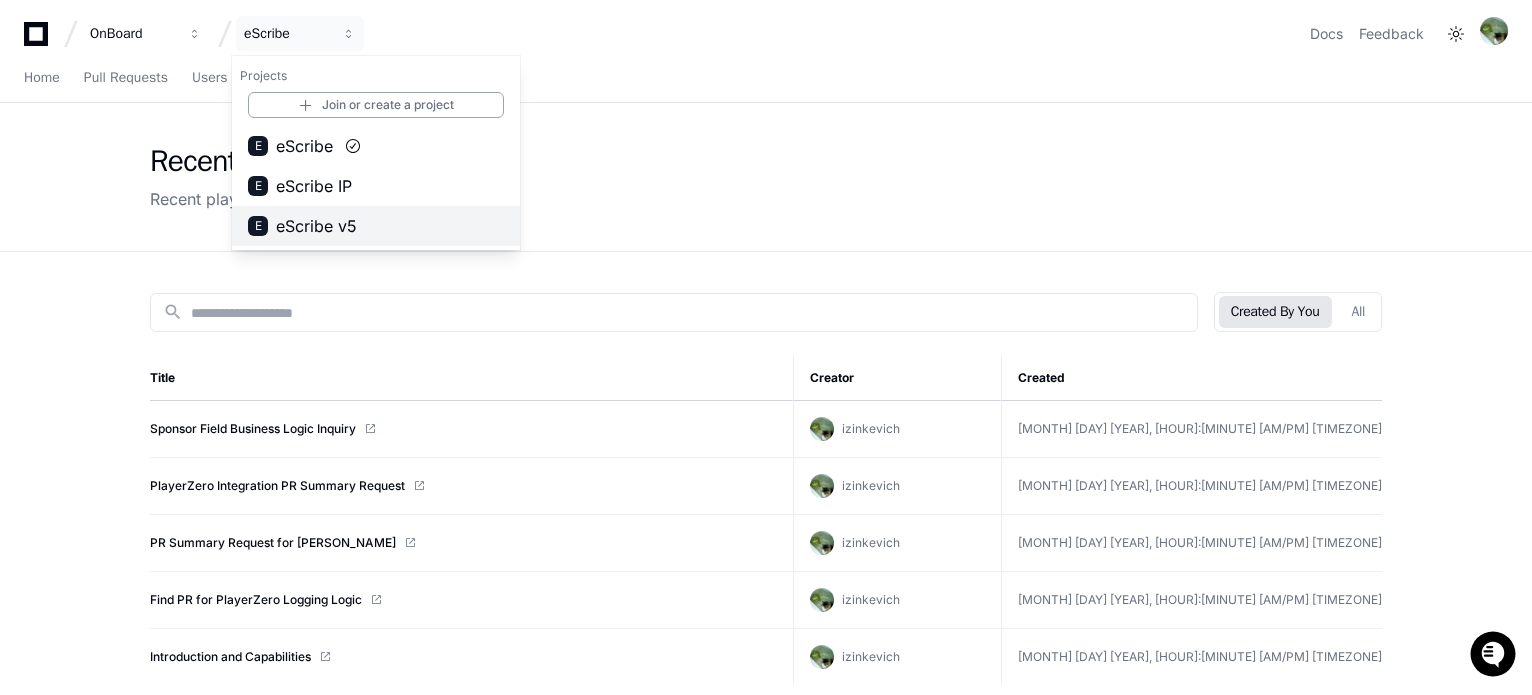 click on "eScribe v5" at bounding box center [316, 226] 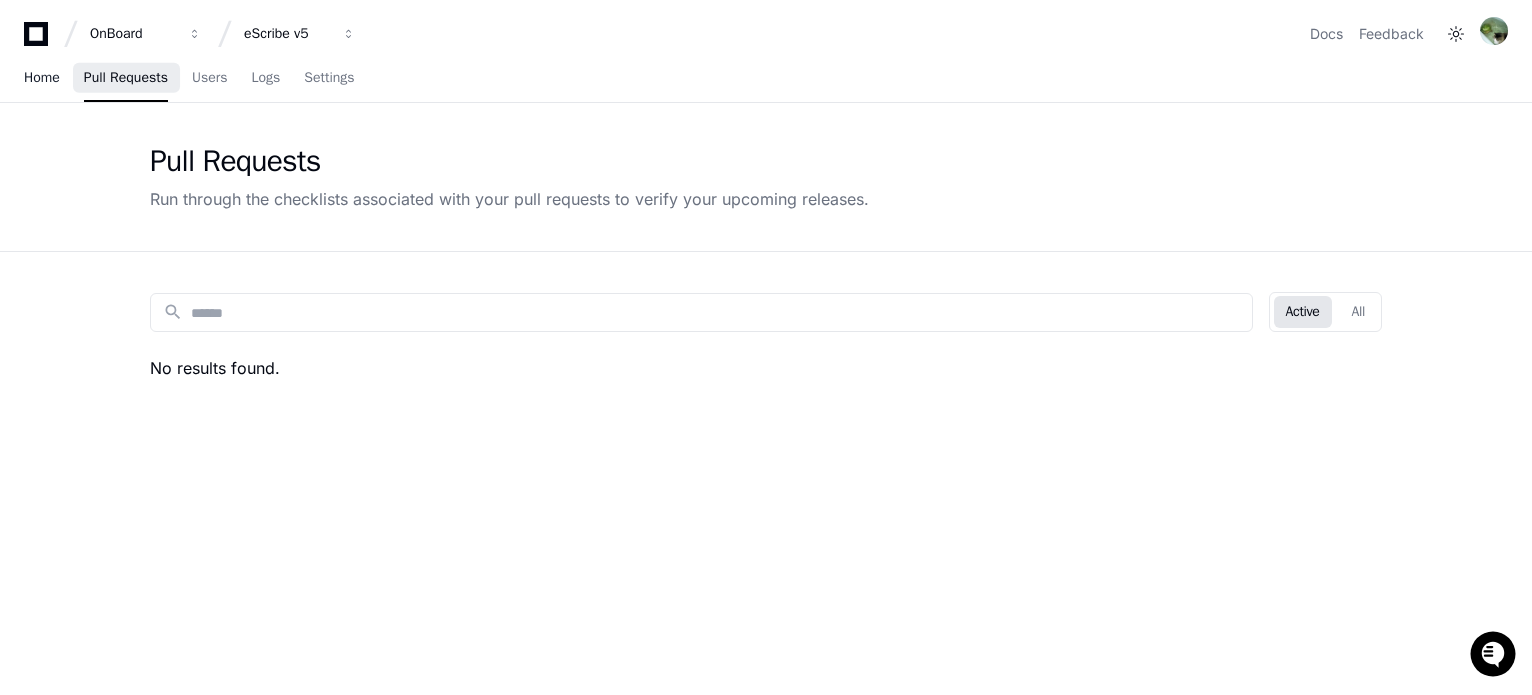 click on "Home" at bounding box center [42, 78] 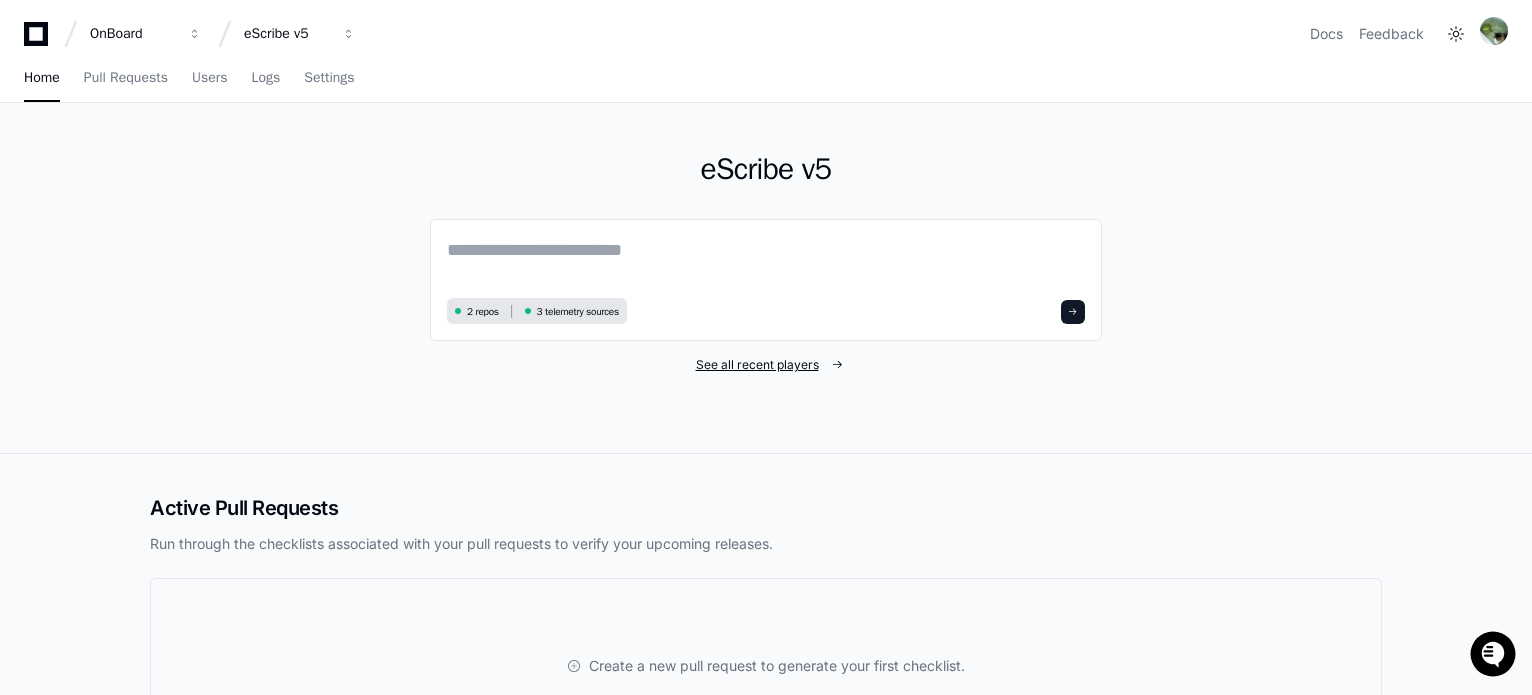 click on "See all recent players" 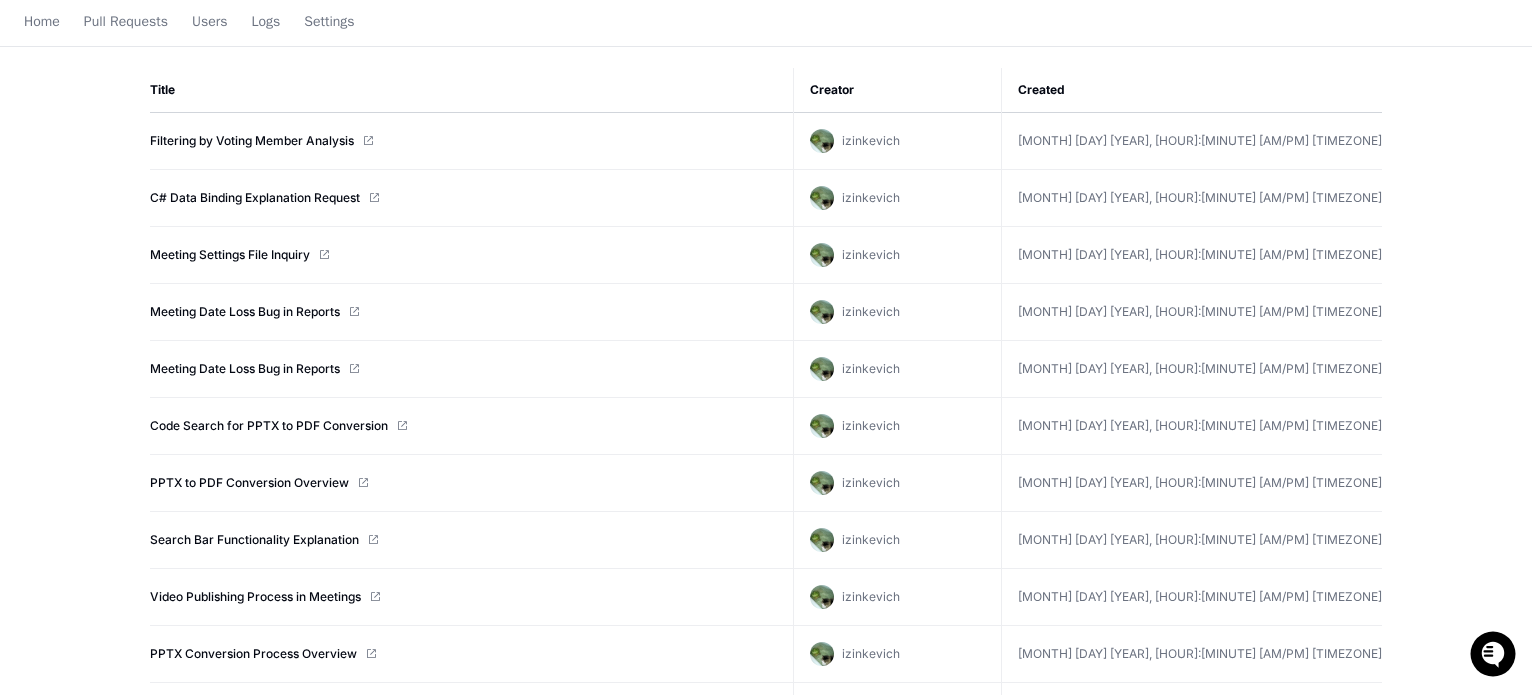 scroll, scrollTop: 0, scrollLeft: 0, axis: both 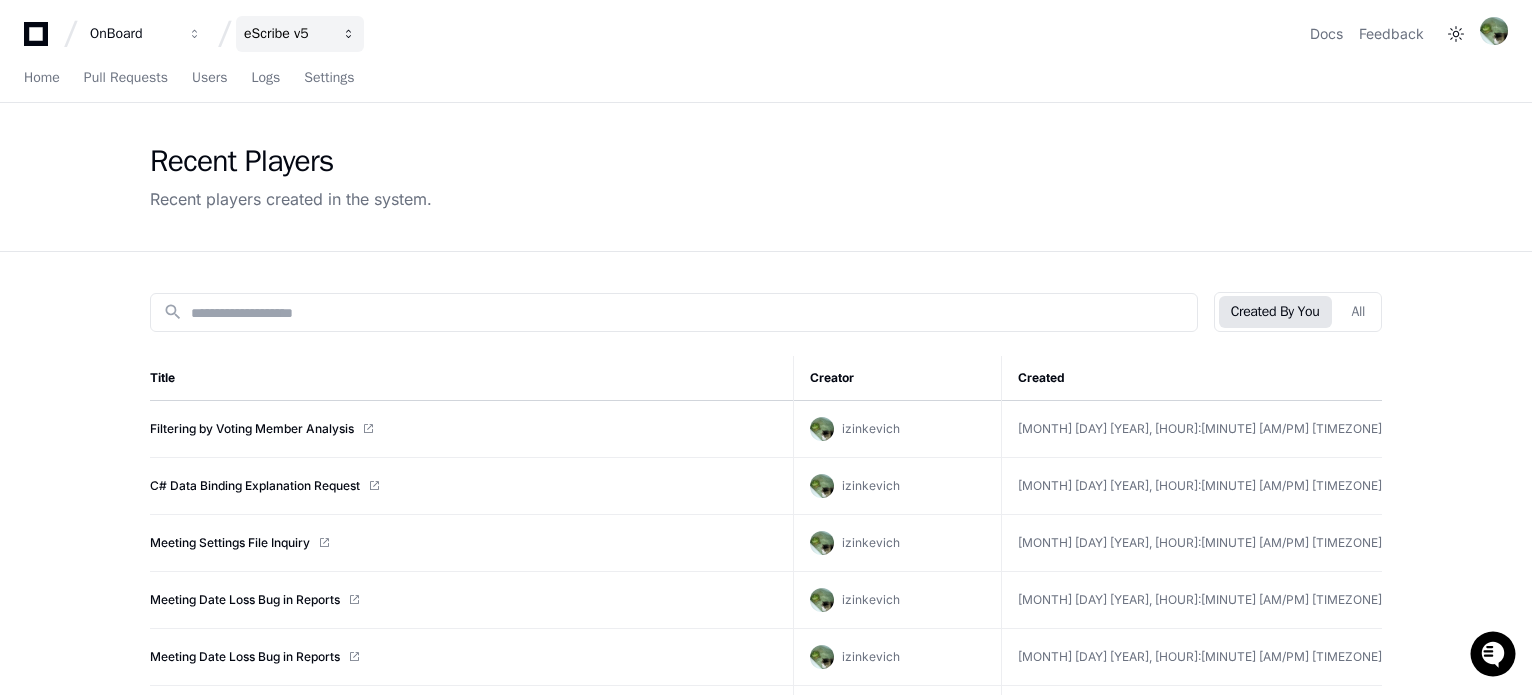 click on "eScribe v5" at bounding box center (300, 34) 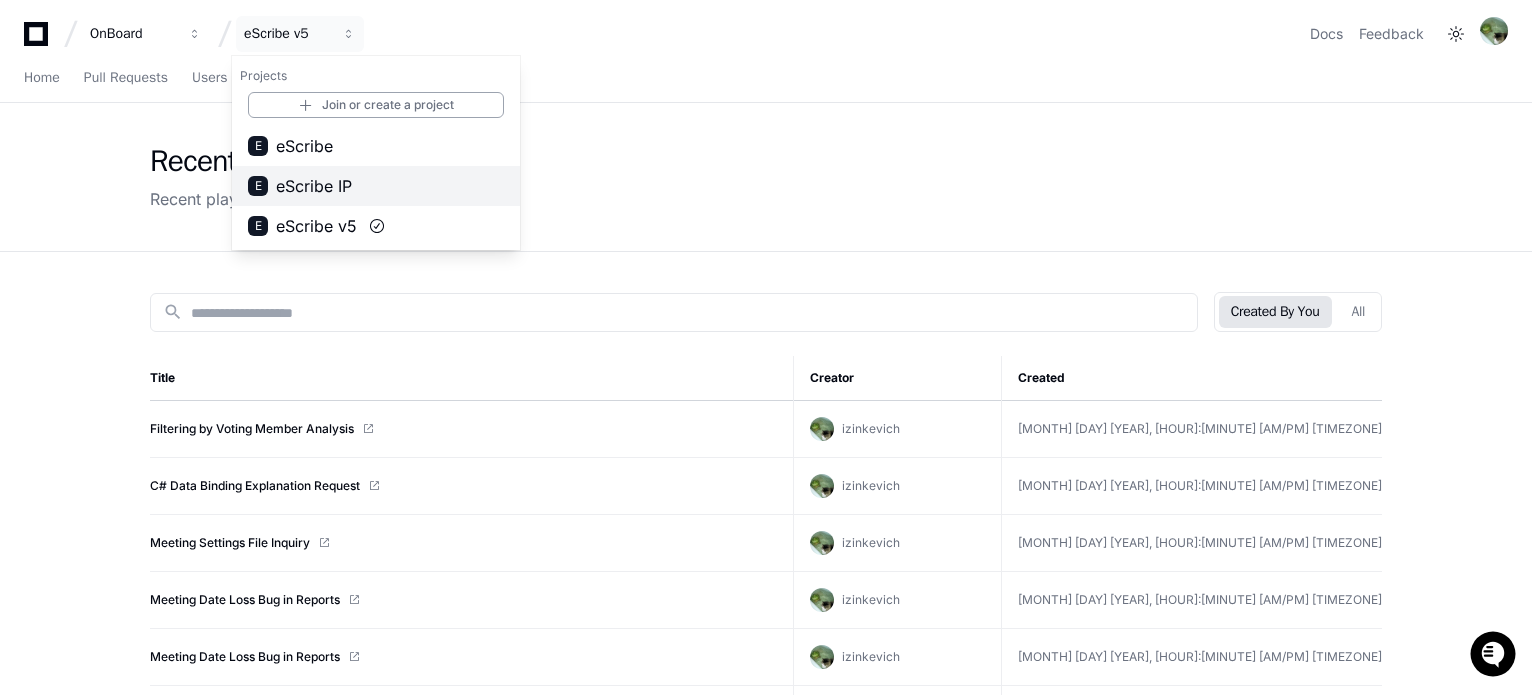 click on "eScribe IP" at bounding box center [314, 186] 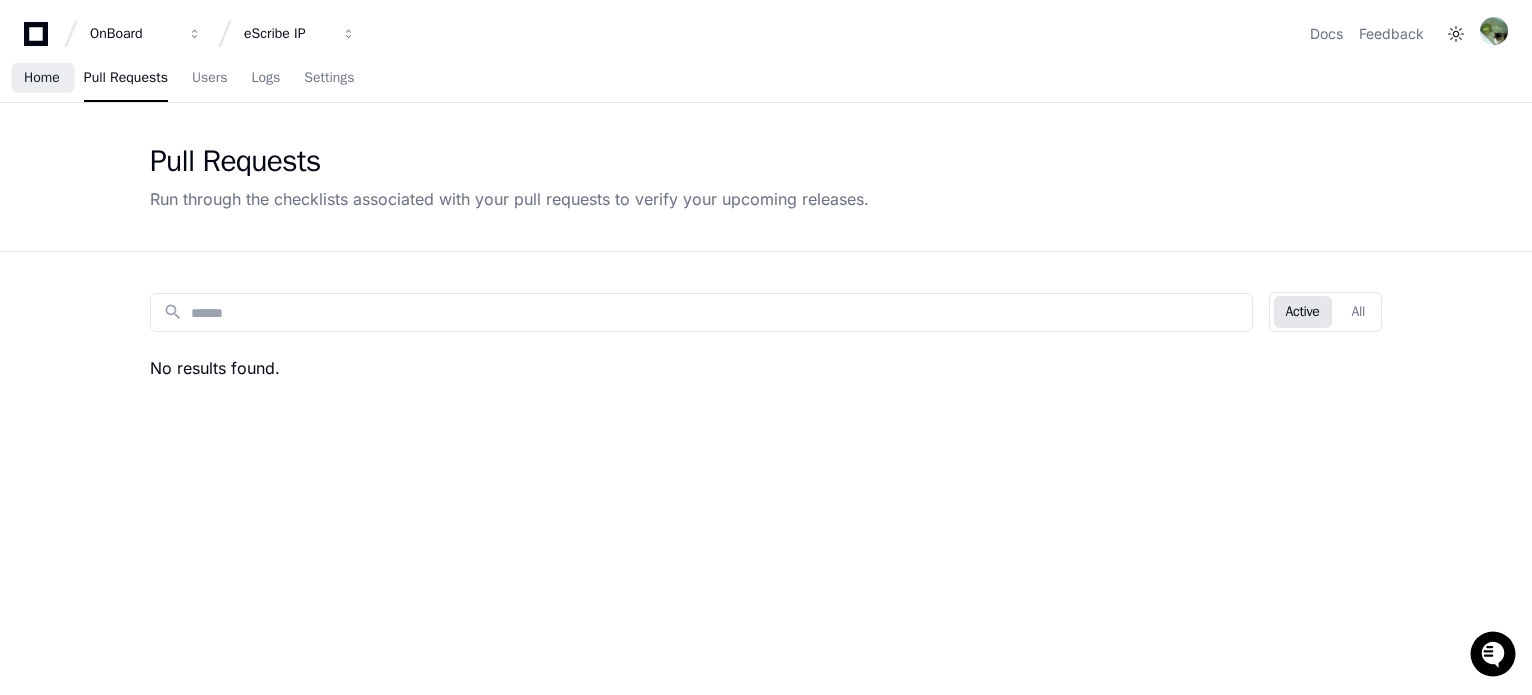 click on "Home" at bounding box center (42, 78) 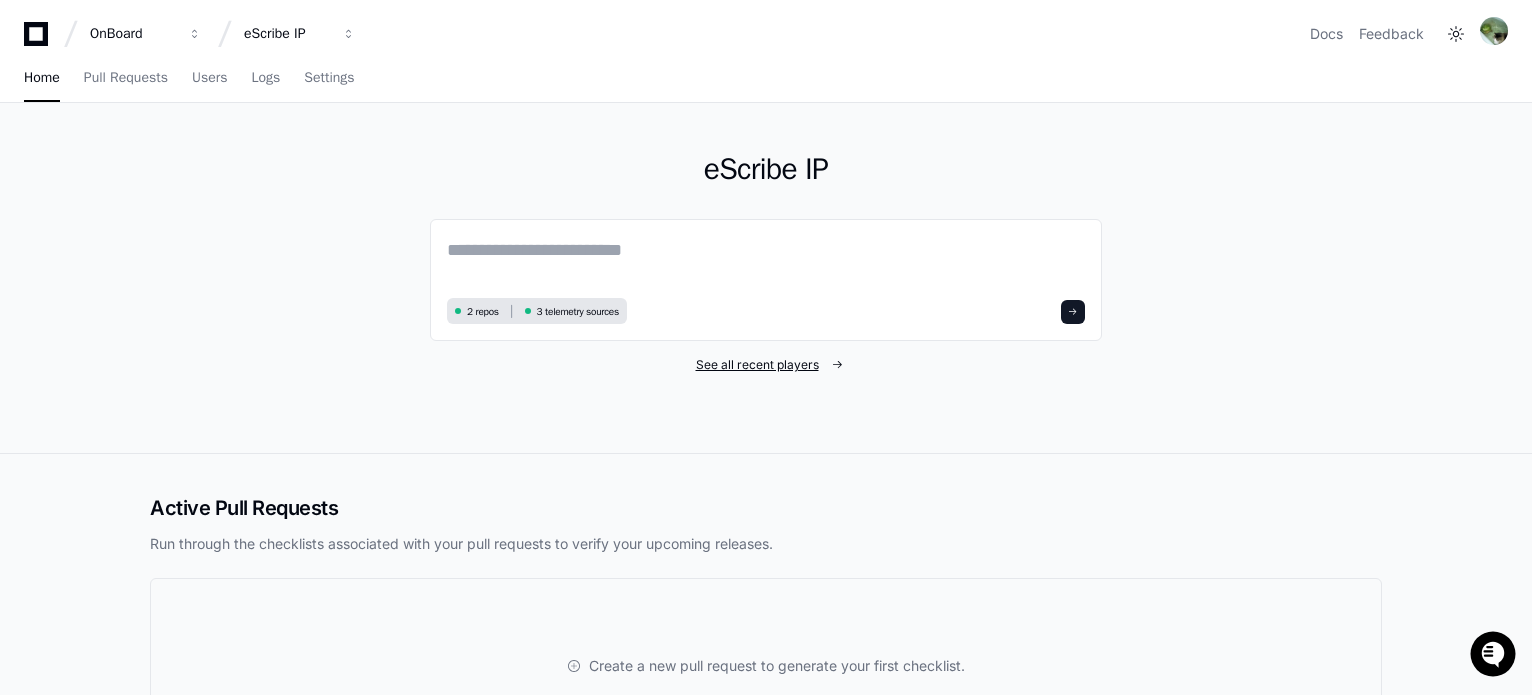 click on "See all recent players" 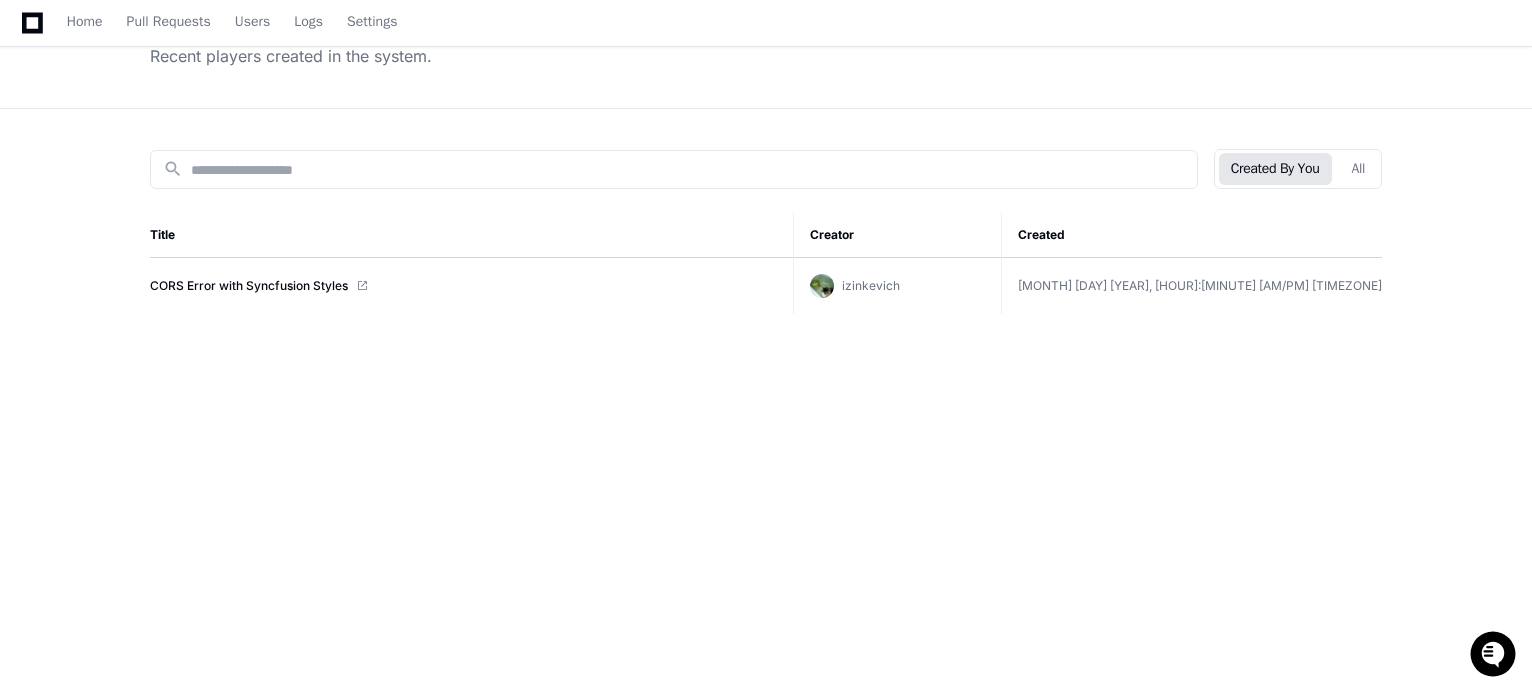 scroll, scrollTop: 0, scrollLeft: 0, axis: both 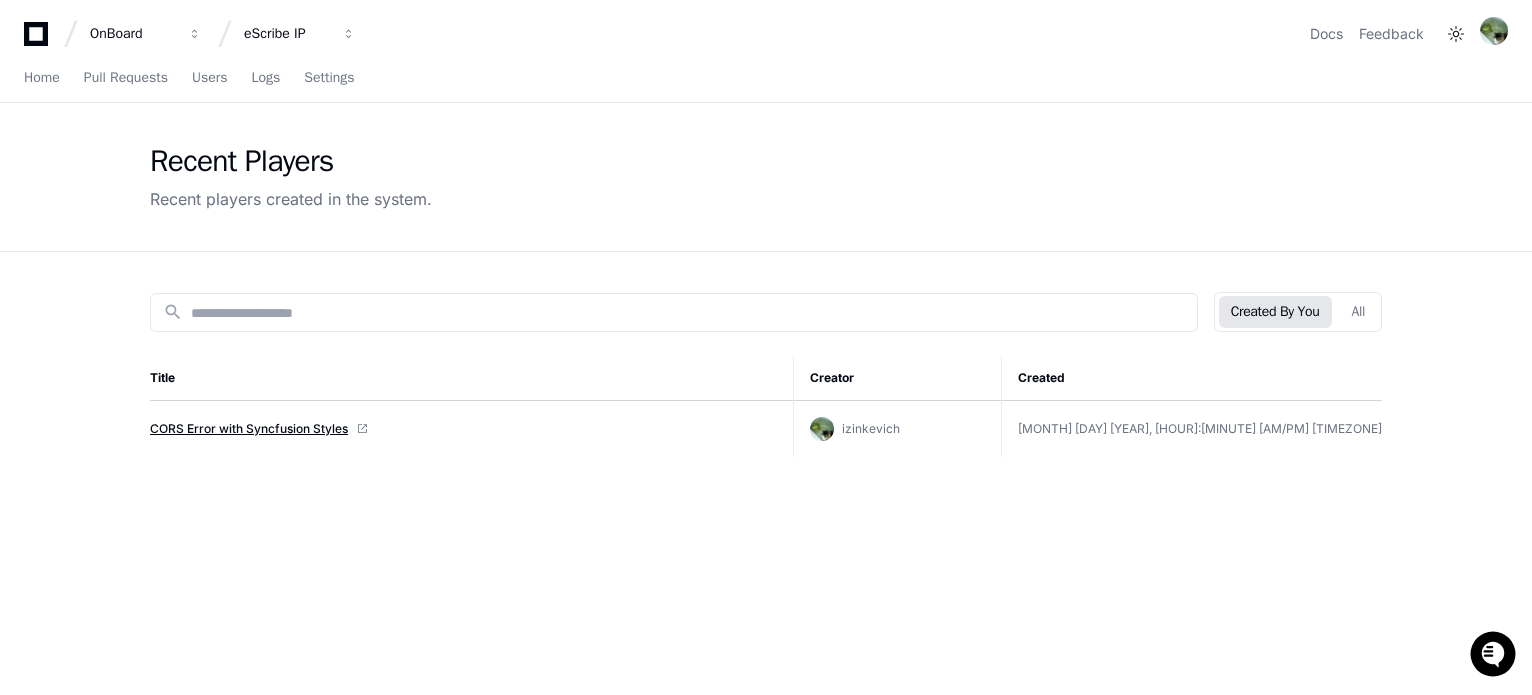 click on "CORS Error with Syncfusion Styles" 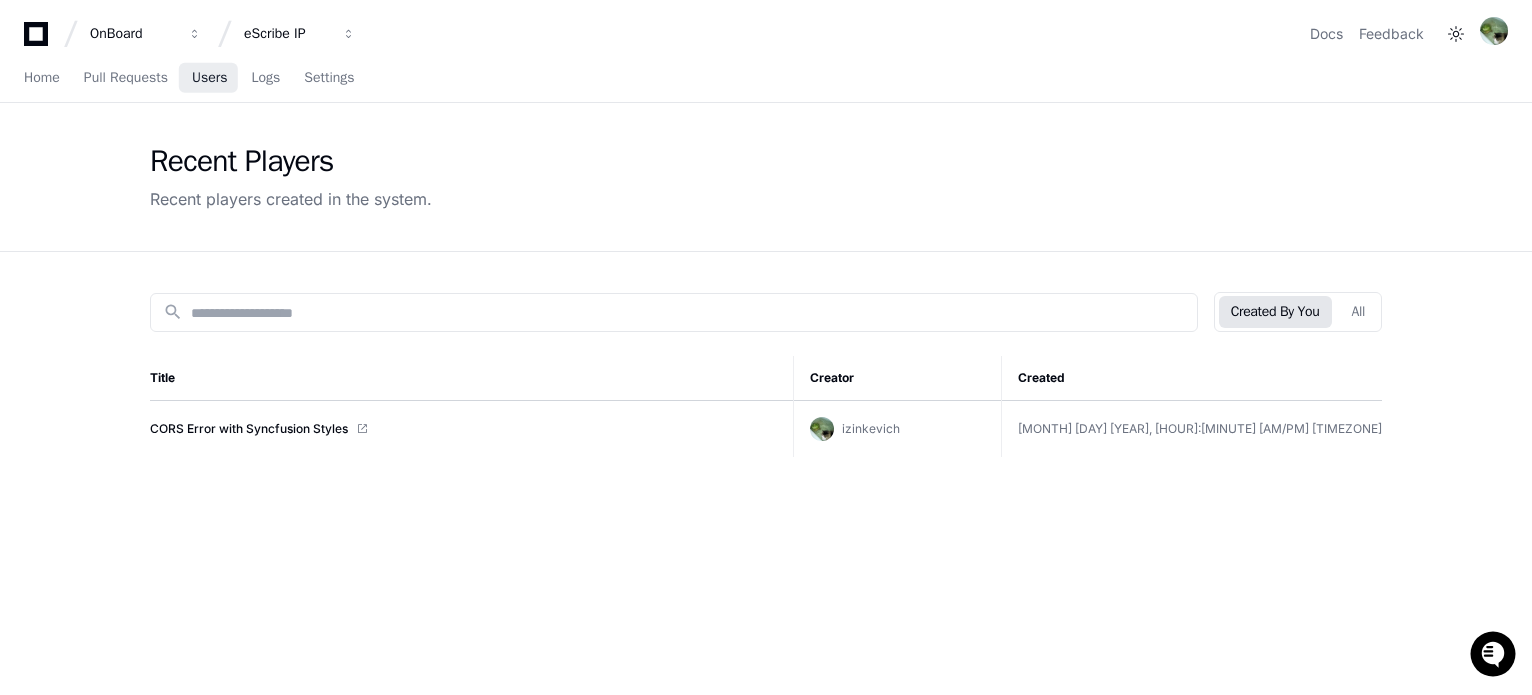 click on "Users" at bounding box center (210, 78) 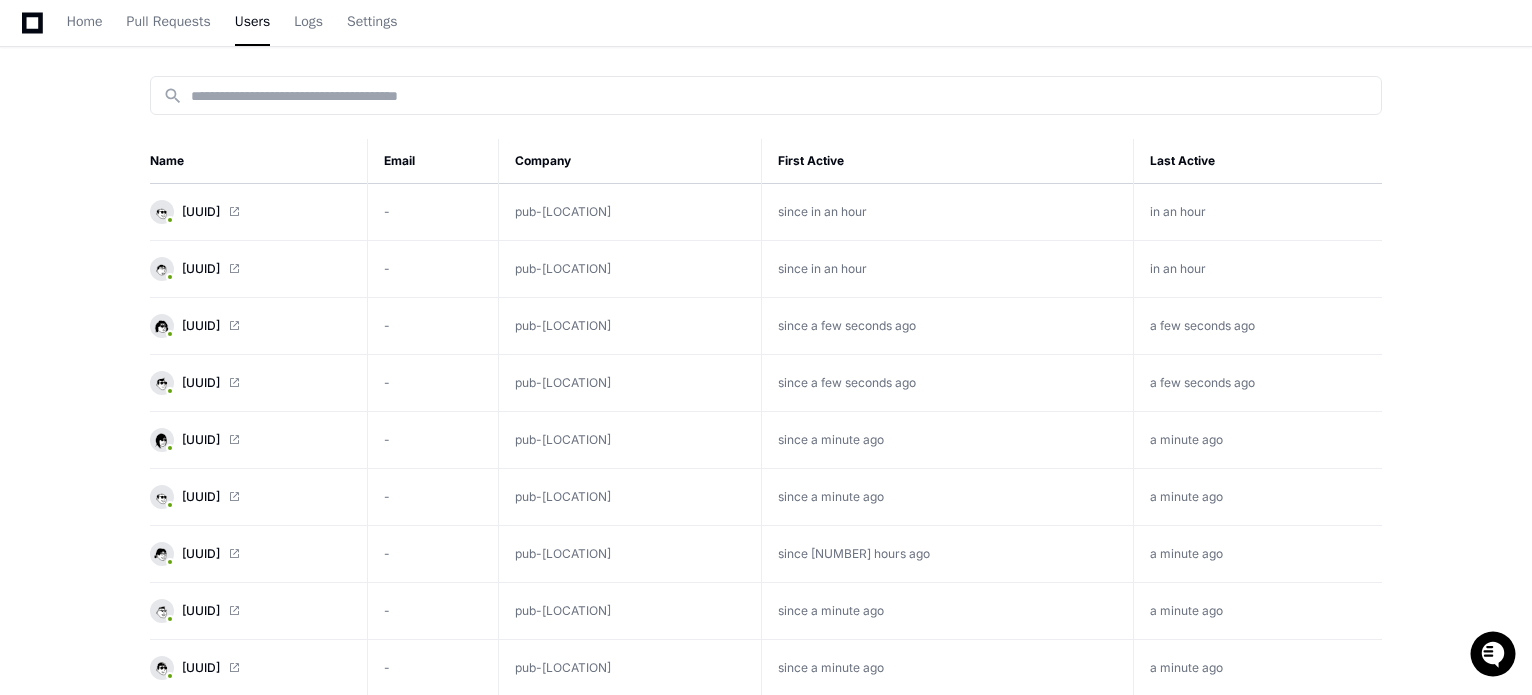 scroll, scrollTop: 116, scrollLeft: 0, axis: vertical 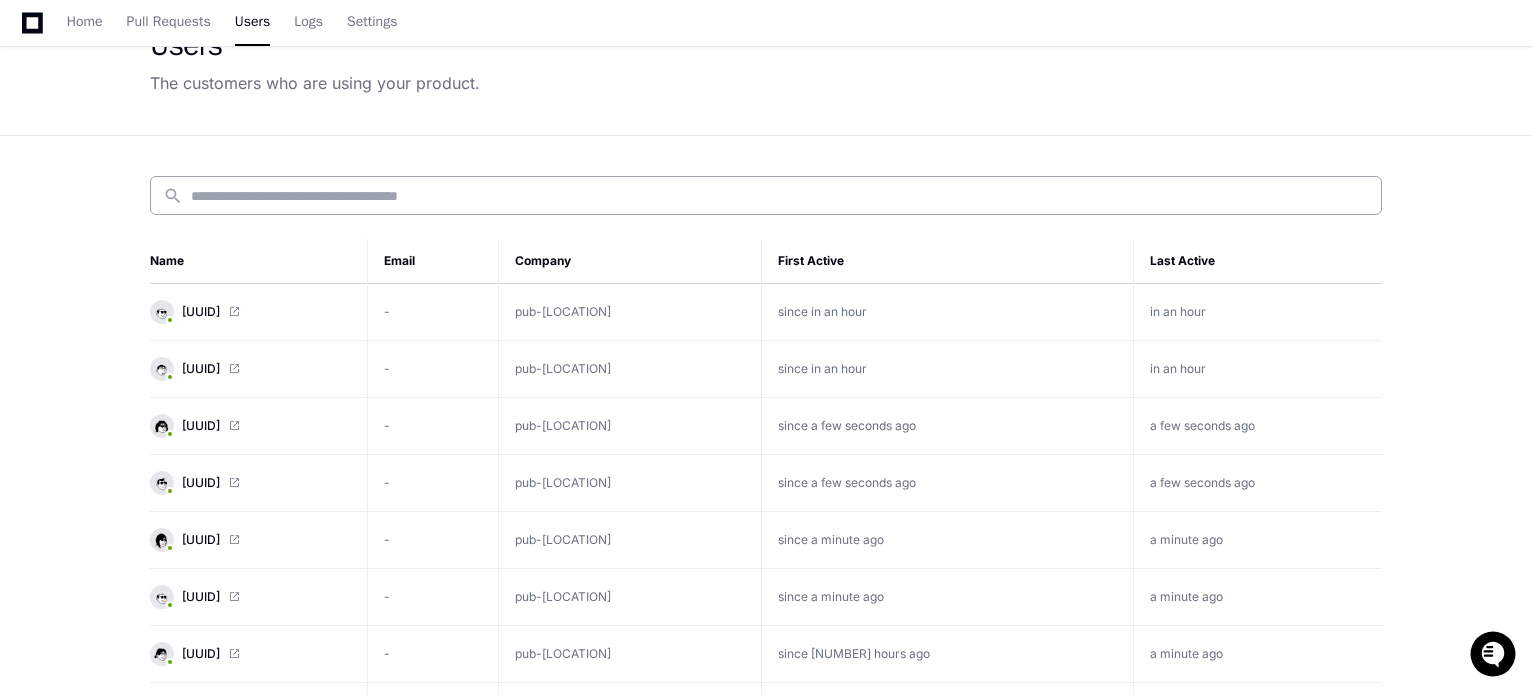 click at bounding box center (780, 196) 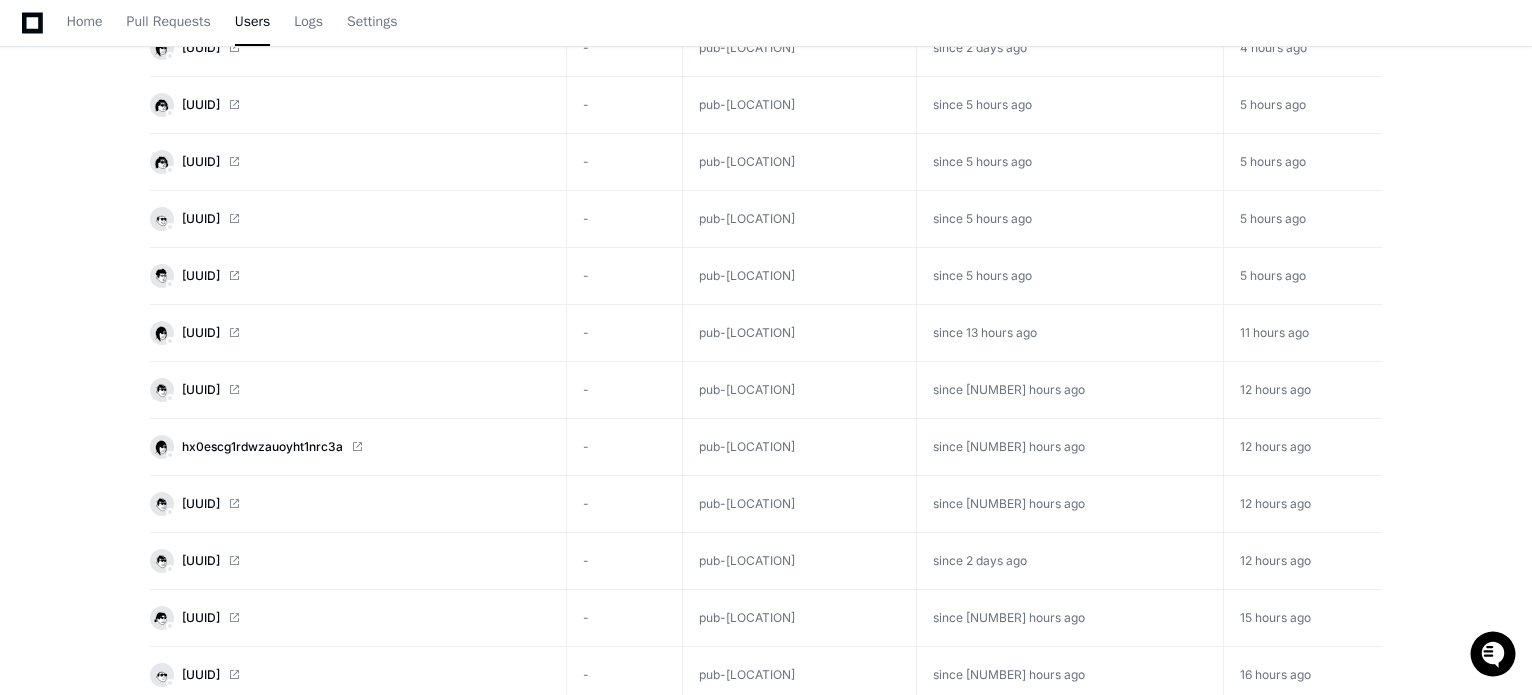 scroll, scrollTop: 283, scrollLeft: 0, axis: vertical 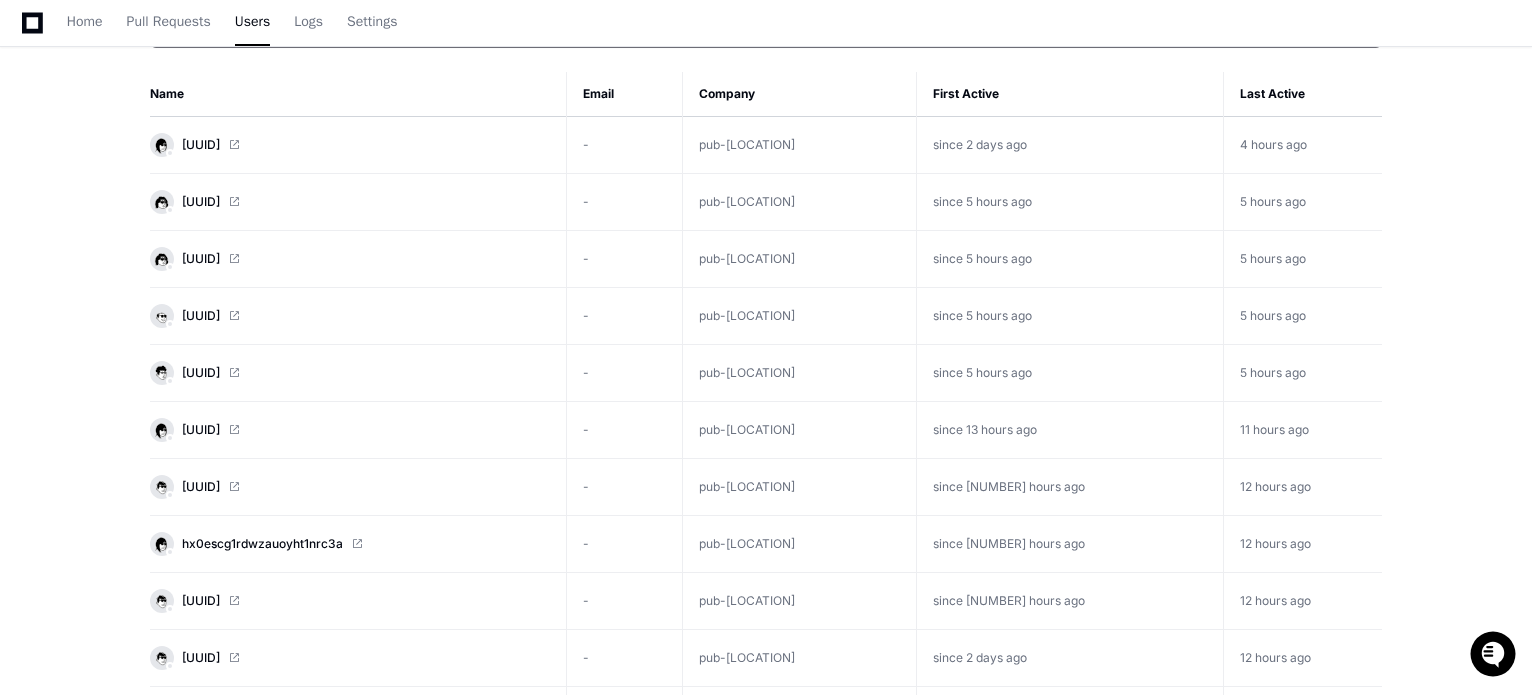 type on "**********" 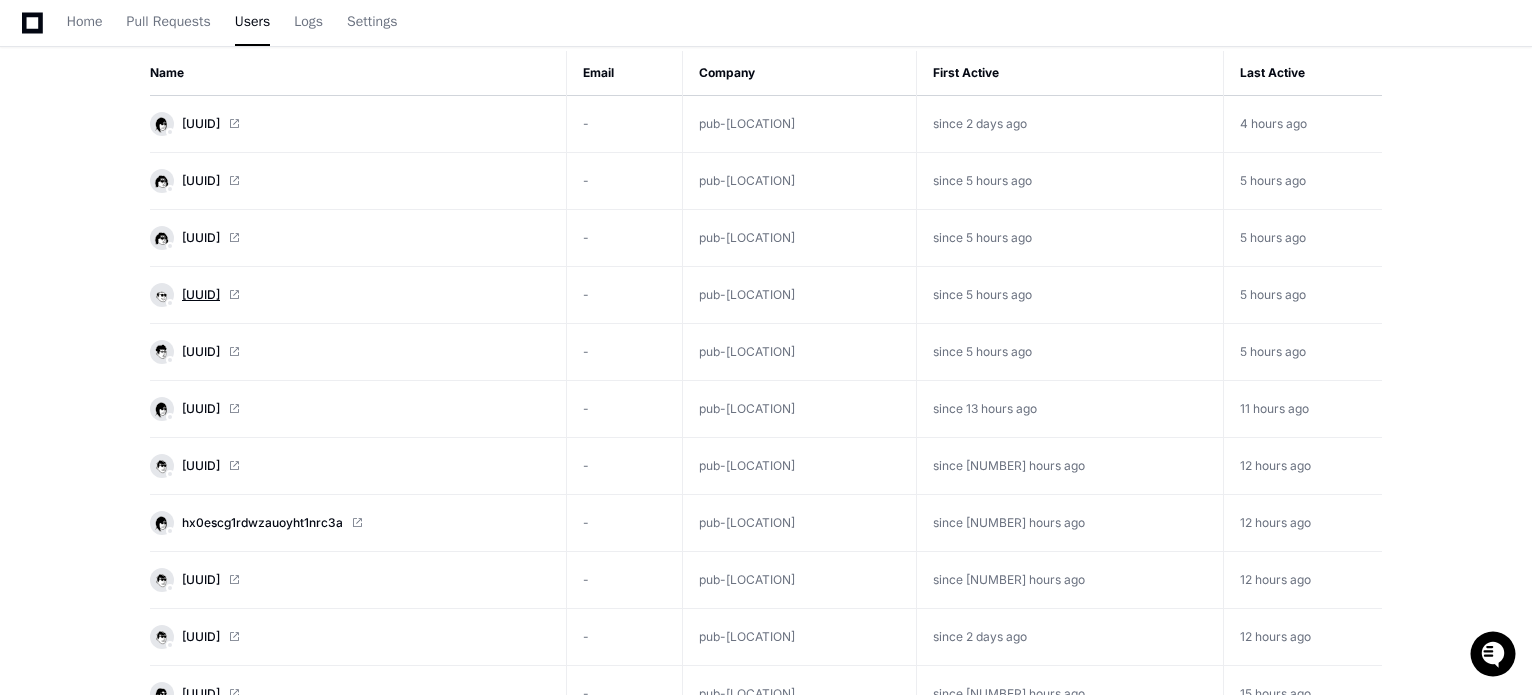 scroll, scrollTop: 200, scrollLeft: 0, axis: vertical 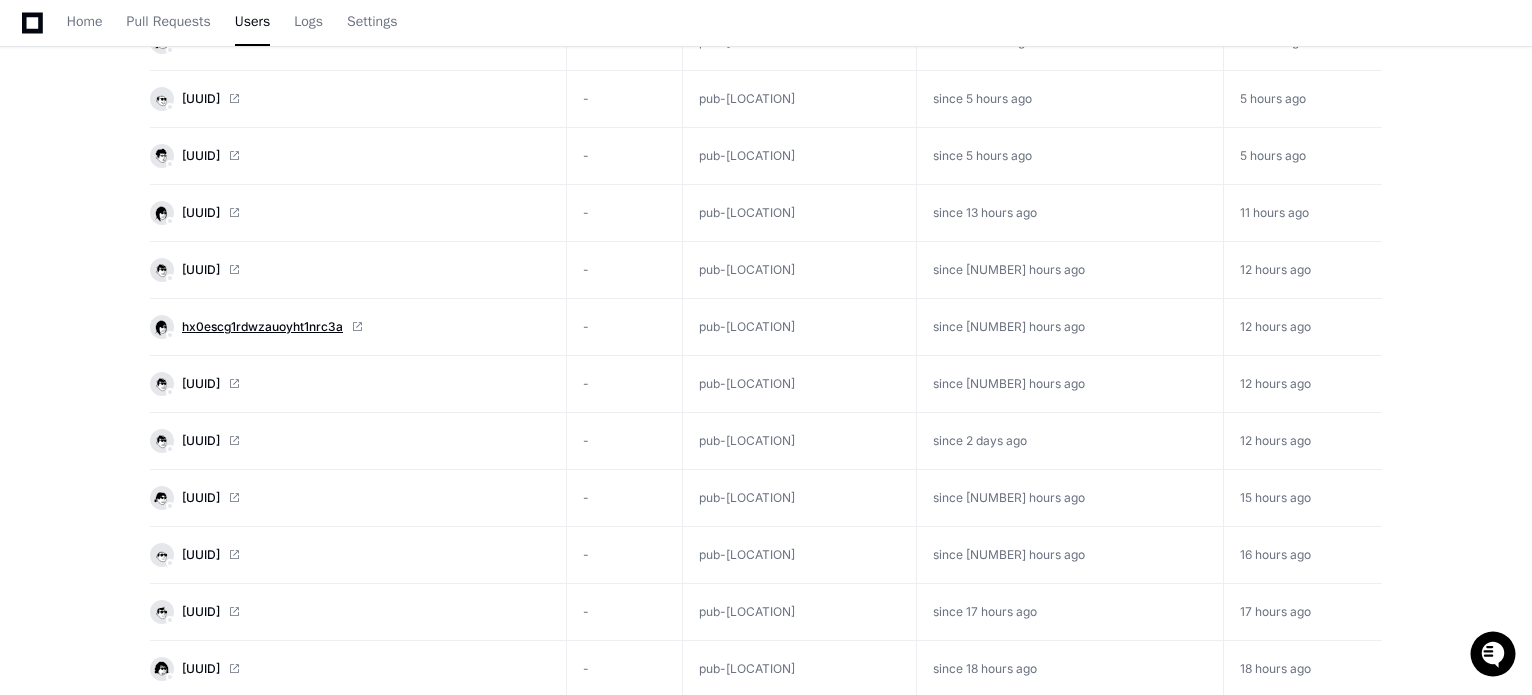 click on "hx0escg1rdwzauoyht1nrc3a" 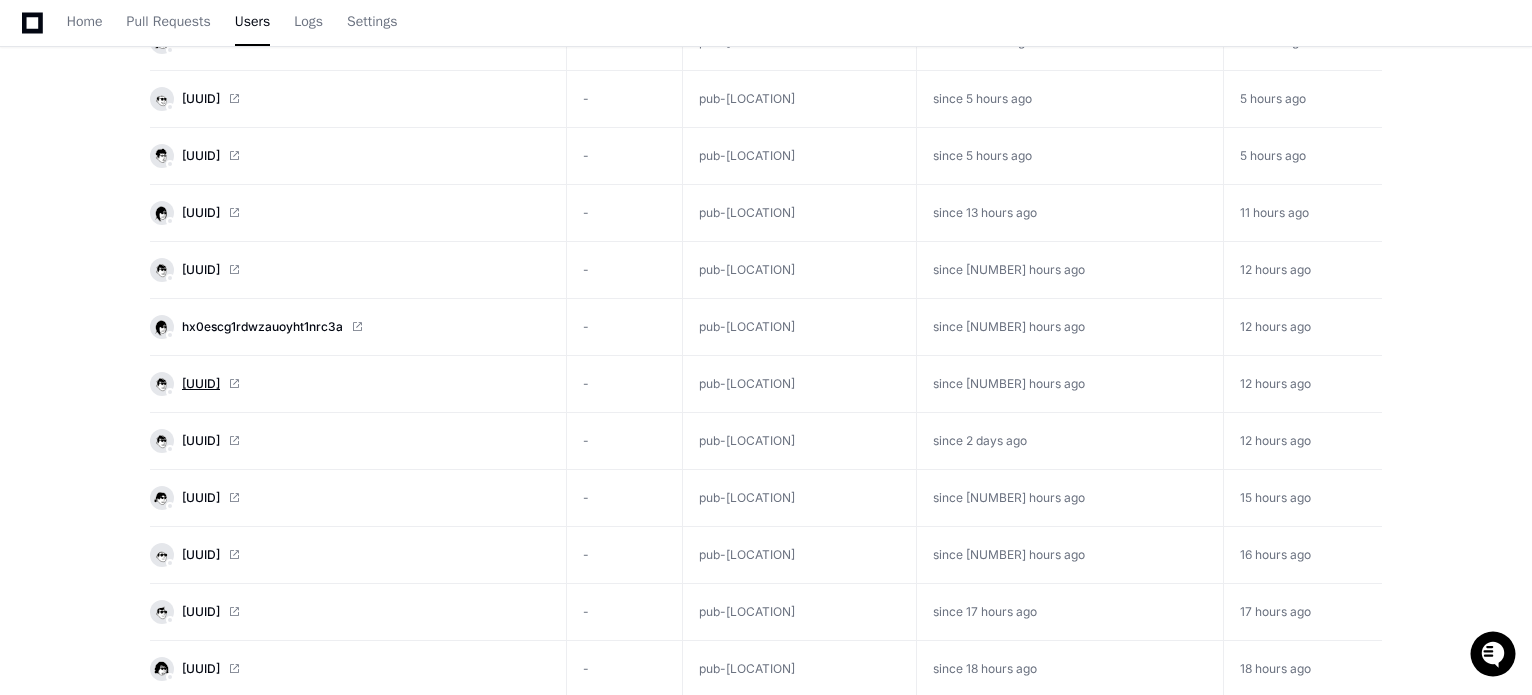 click on "irt3cejaelwhr5dsmlghmxcf" 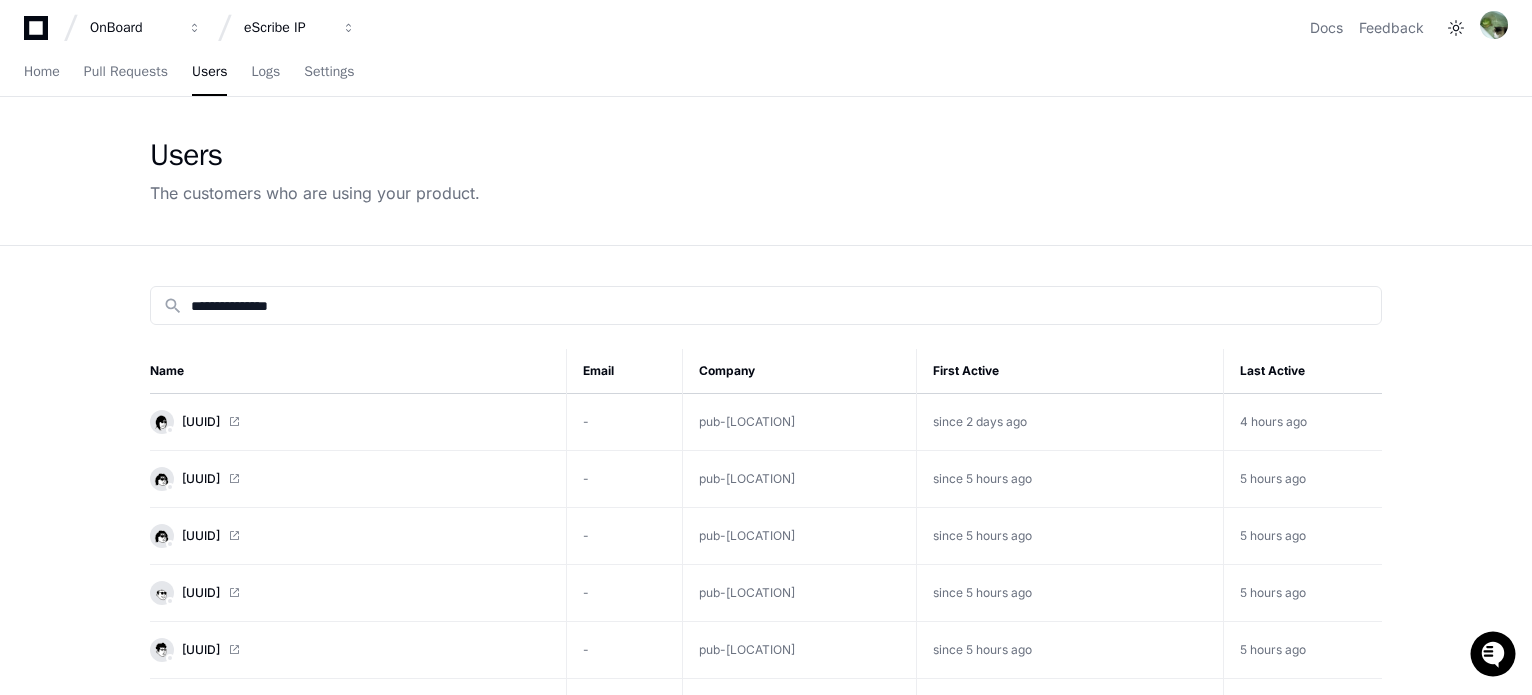 scroll, scrollTop: 0, scrollLeft: 0, axis: both 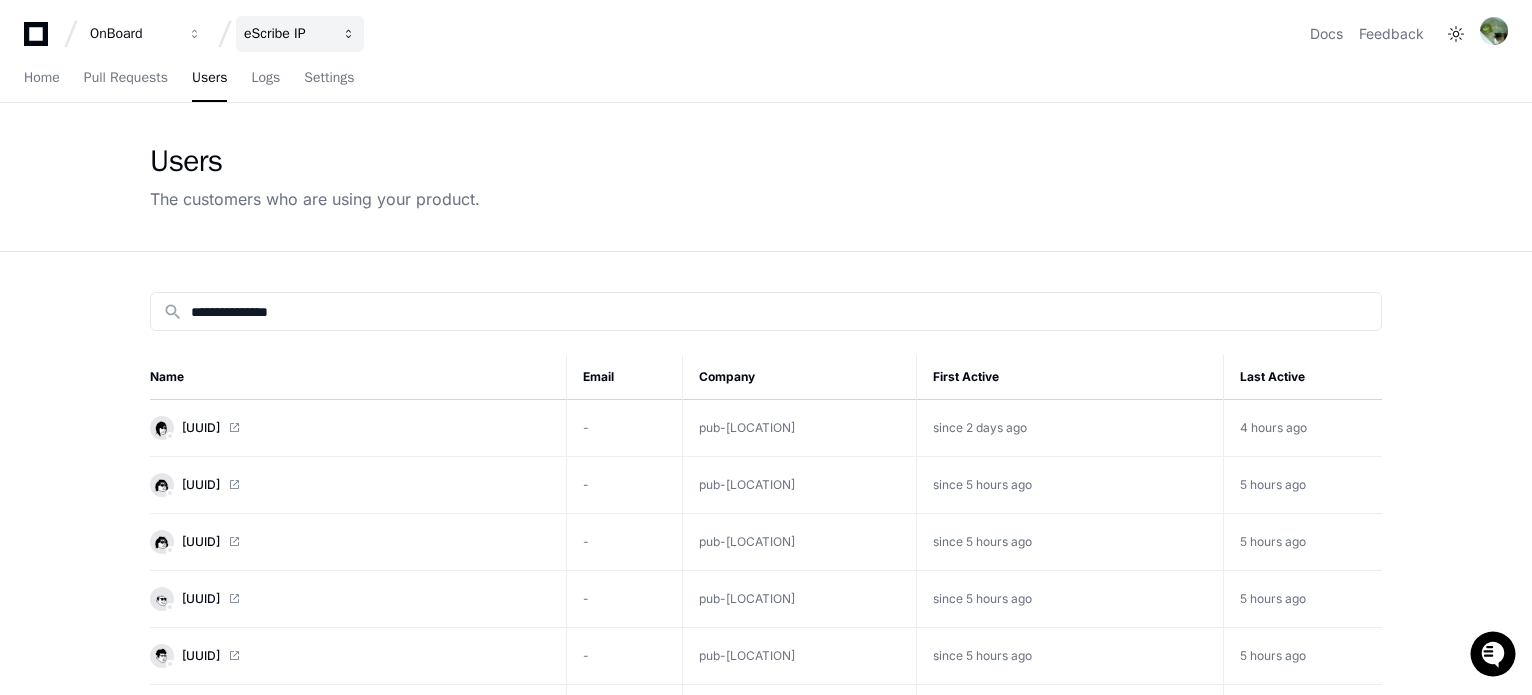 click on "eScribe IP" at bounding box center [133, 34] 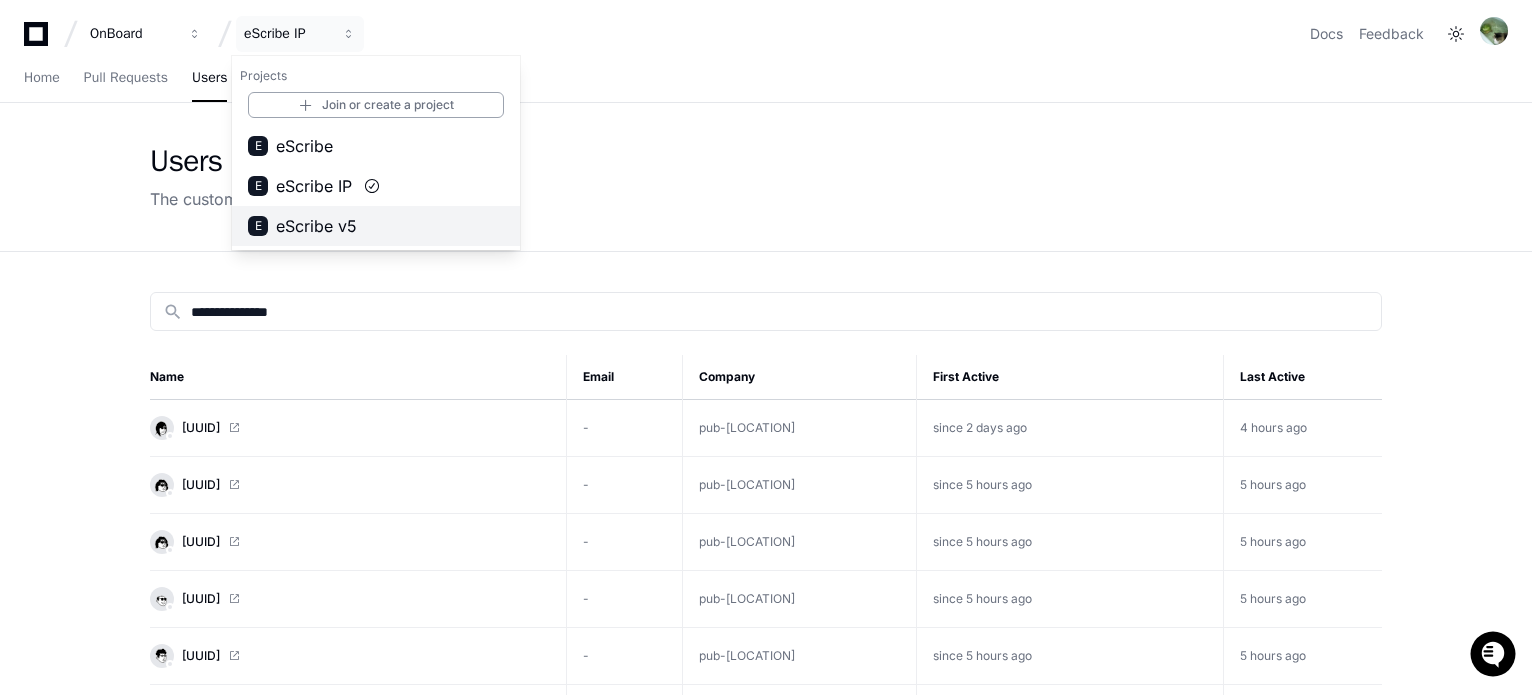 click on "eScribe v5" at bounding box center [316, 226] 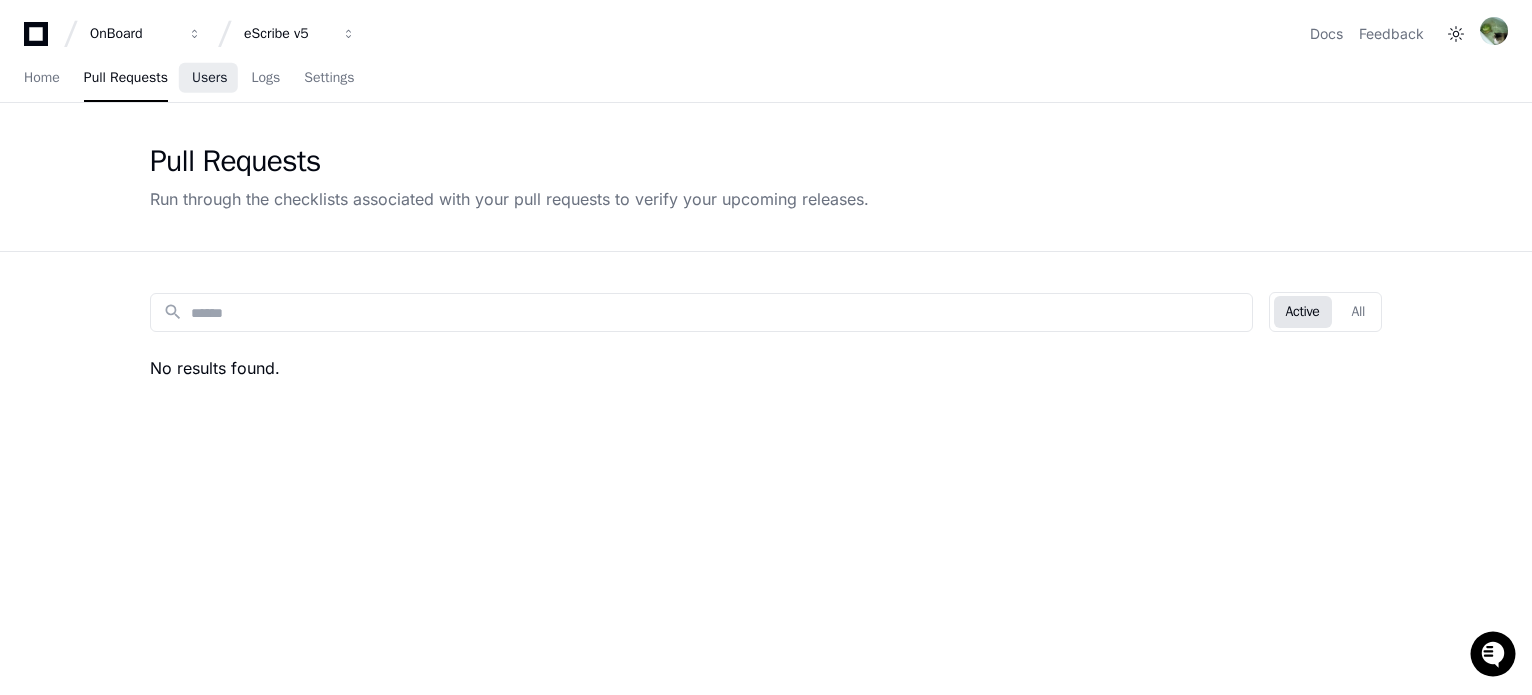 click on "Users" at bounding box center (210, 78) 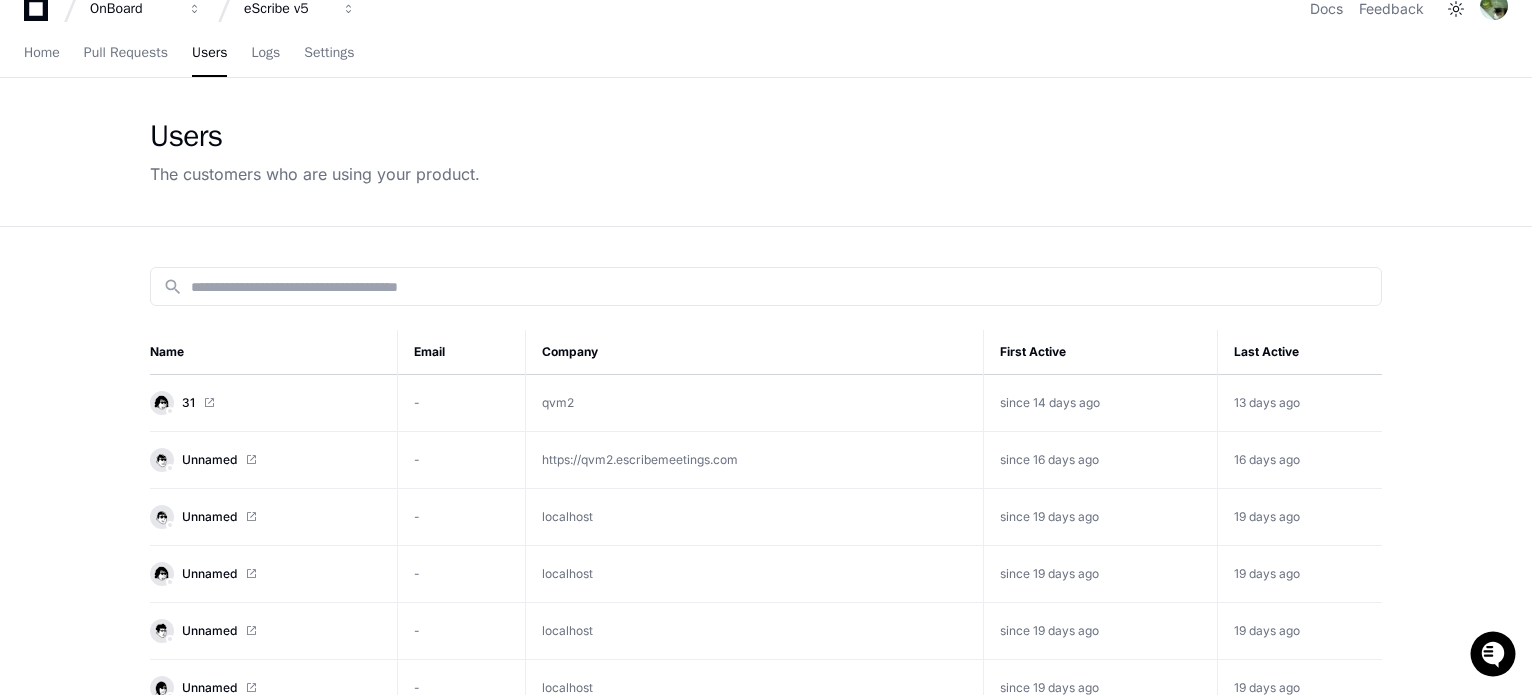 scroll, scrollTop: 0, scrollLeft: 0, axis: both 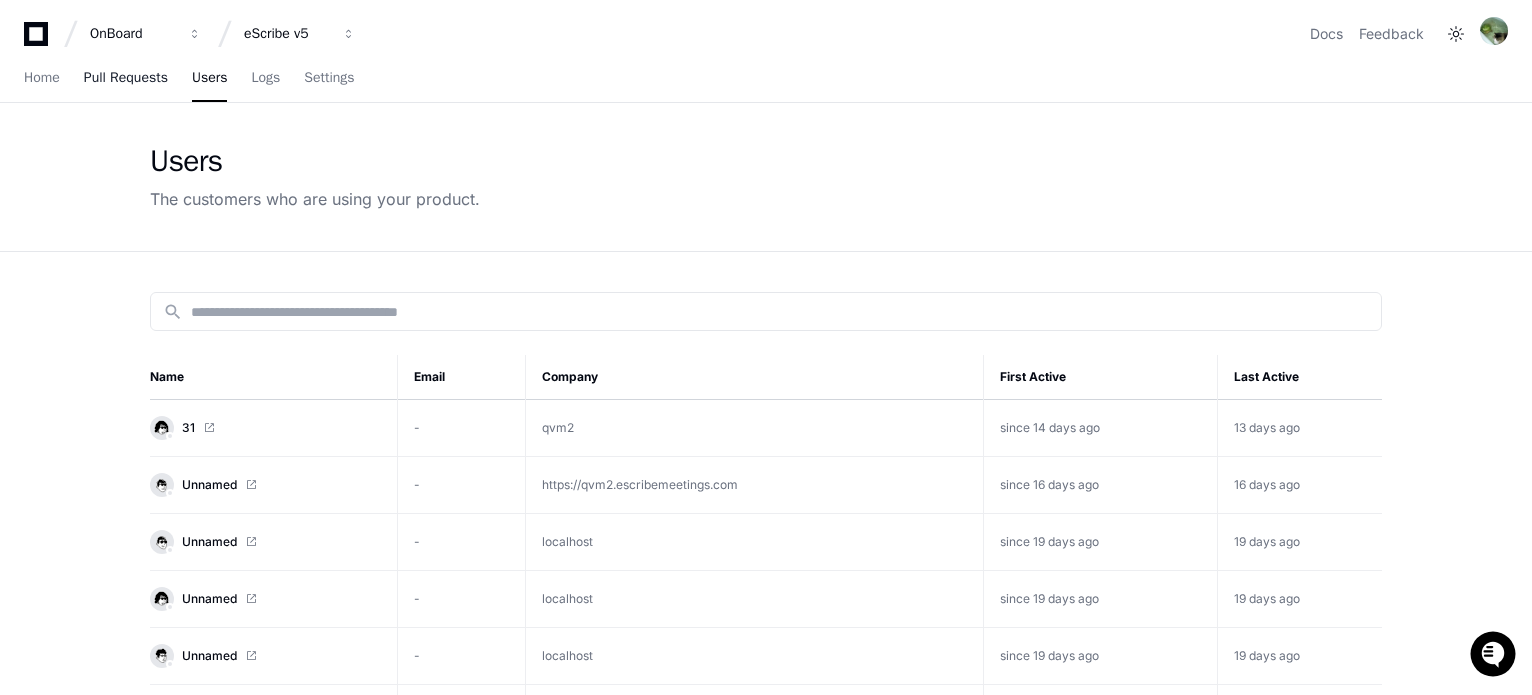 click on "Pull Requests" at bounding box center (126, 79) 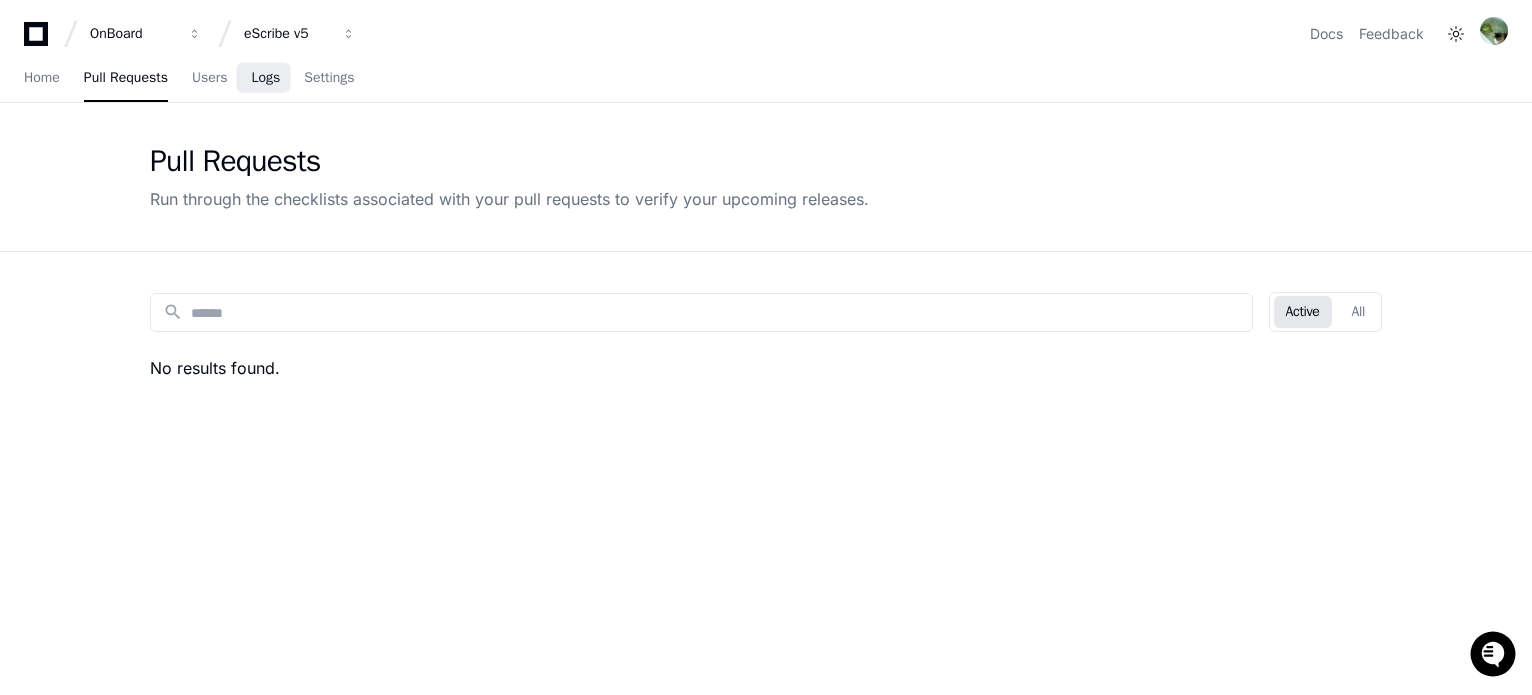click on "Logs" at bounding box center (265, 79) 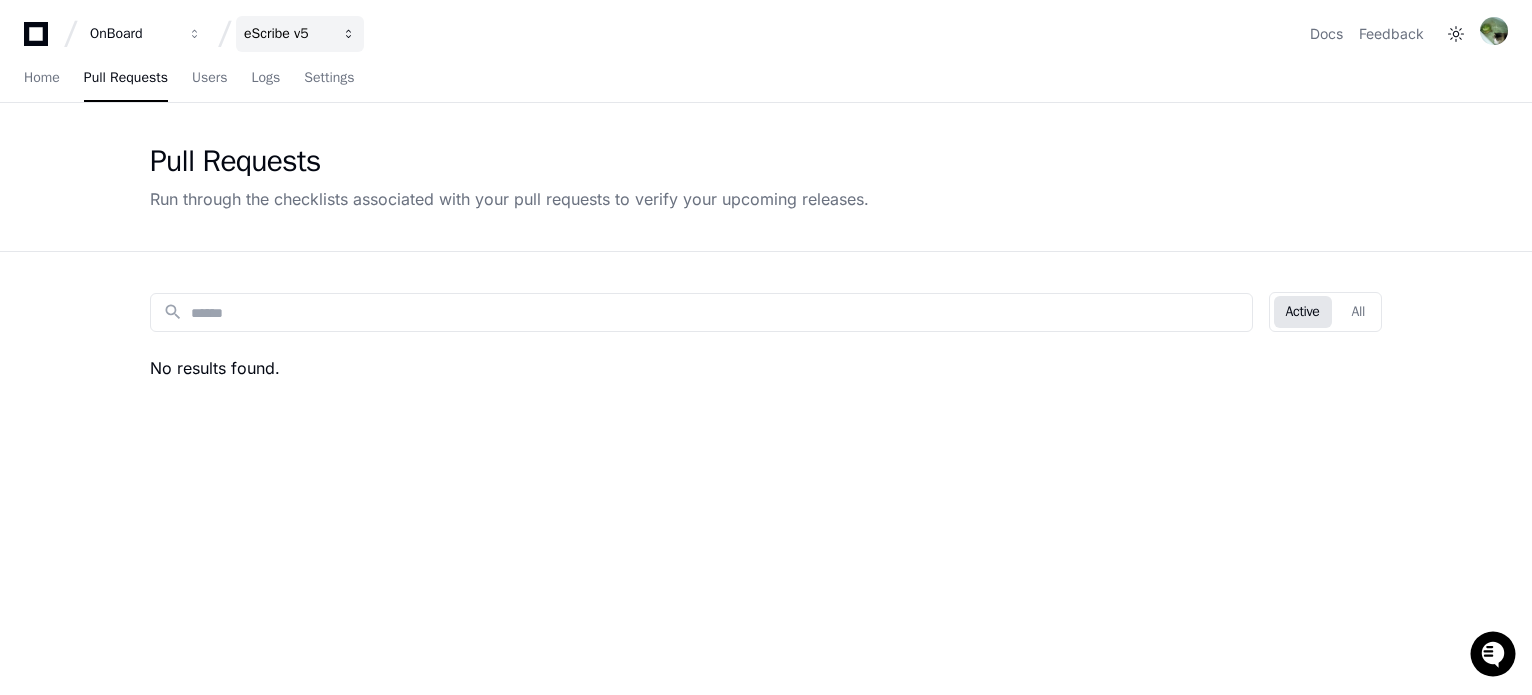 click on "eScribe v5" at bounding box center (133, 34) 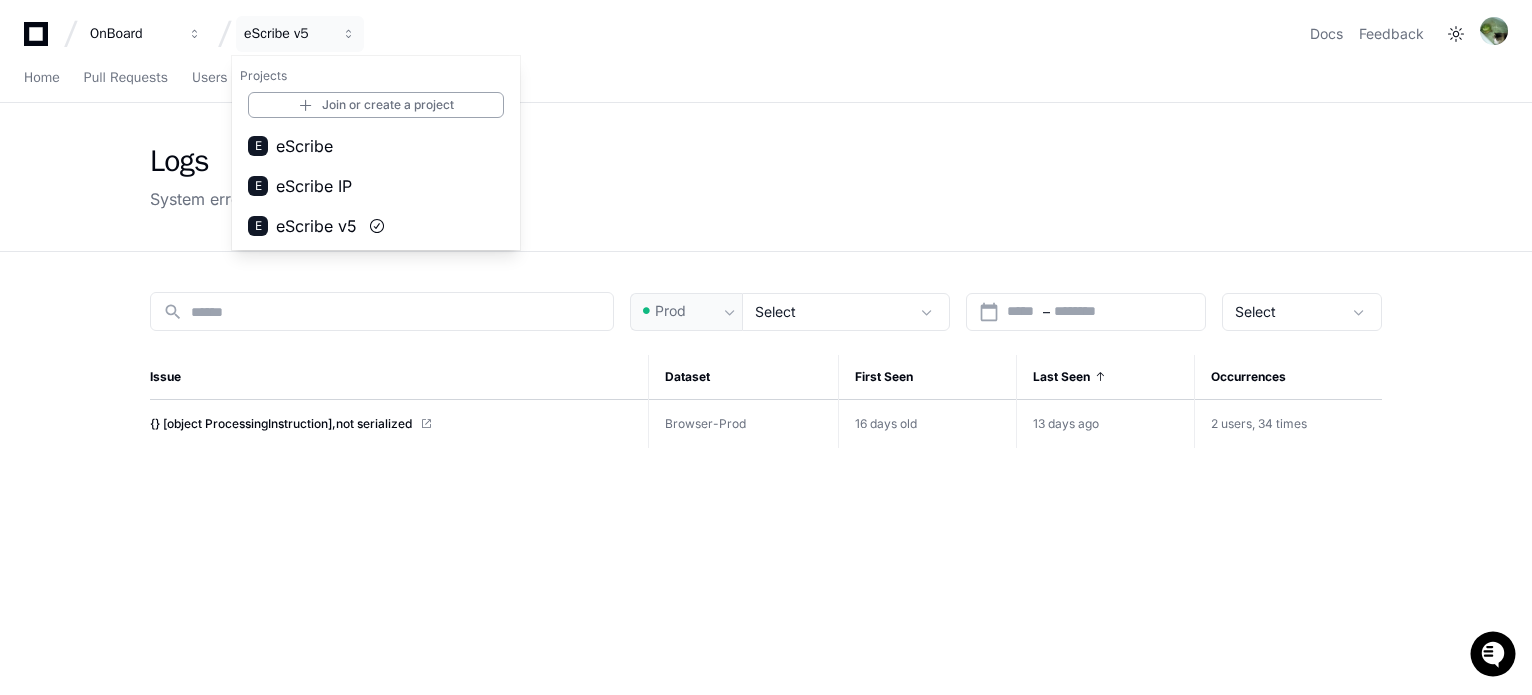 click on "Logs System errors and logs we're tracking. search Prod Select calendar_today Start – End date Select Issue Dataset First Seen  Last Seen   Occurrences  {} [object ProcessingInstruction],not serialized  Browser-Prod   16 days old   13 days ago  2 users, 34 times" 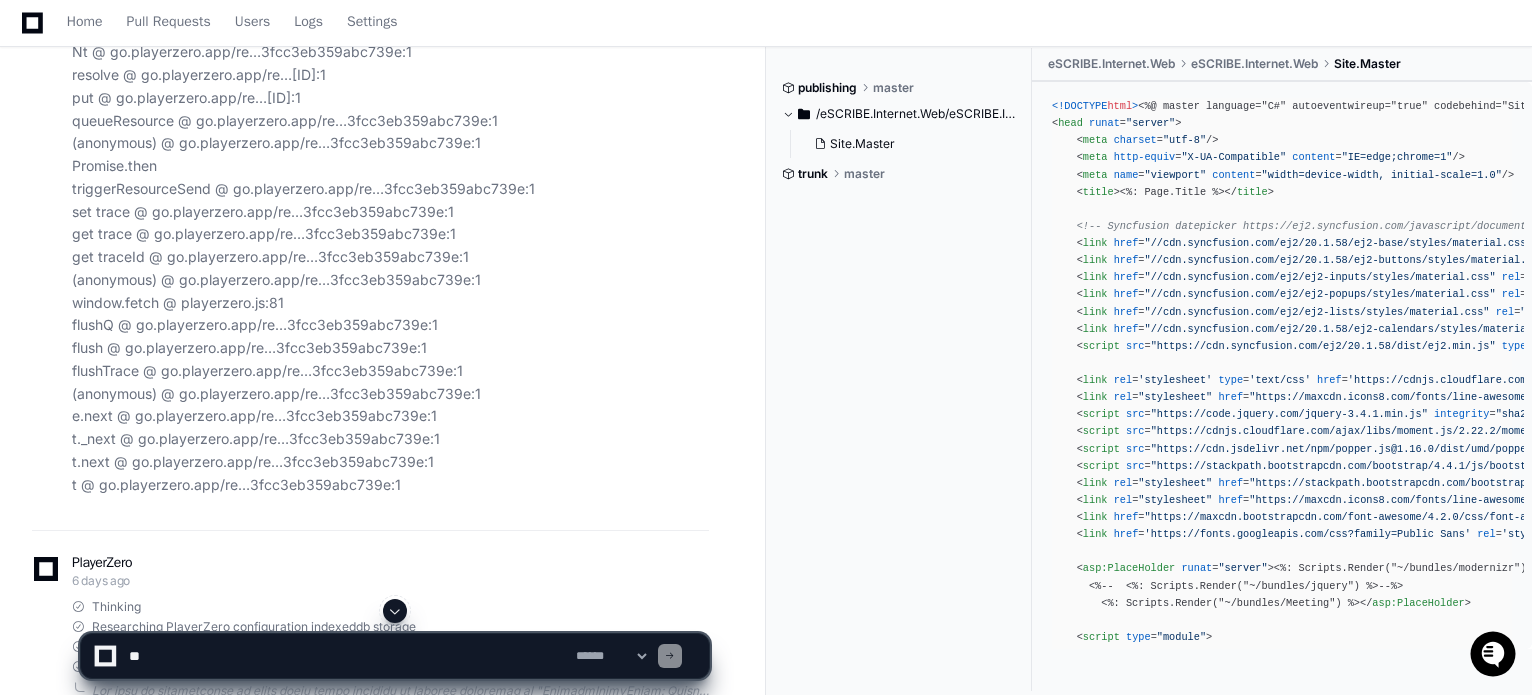 scroll, scrollTop: 6200, scrollLeft: 0, axis: vertical 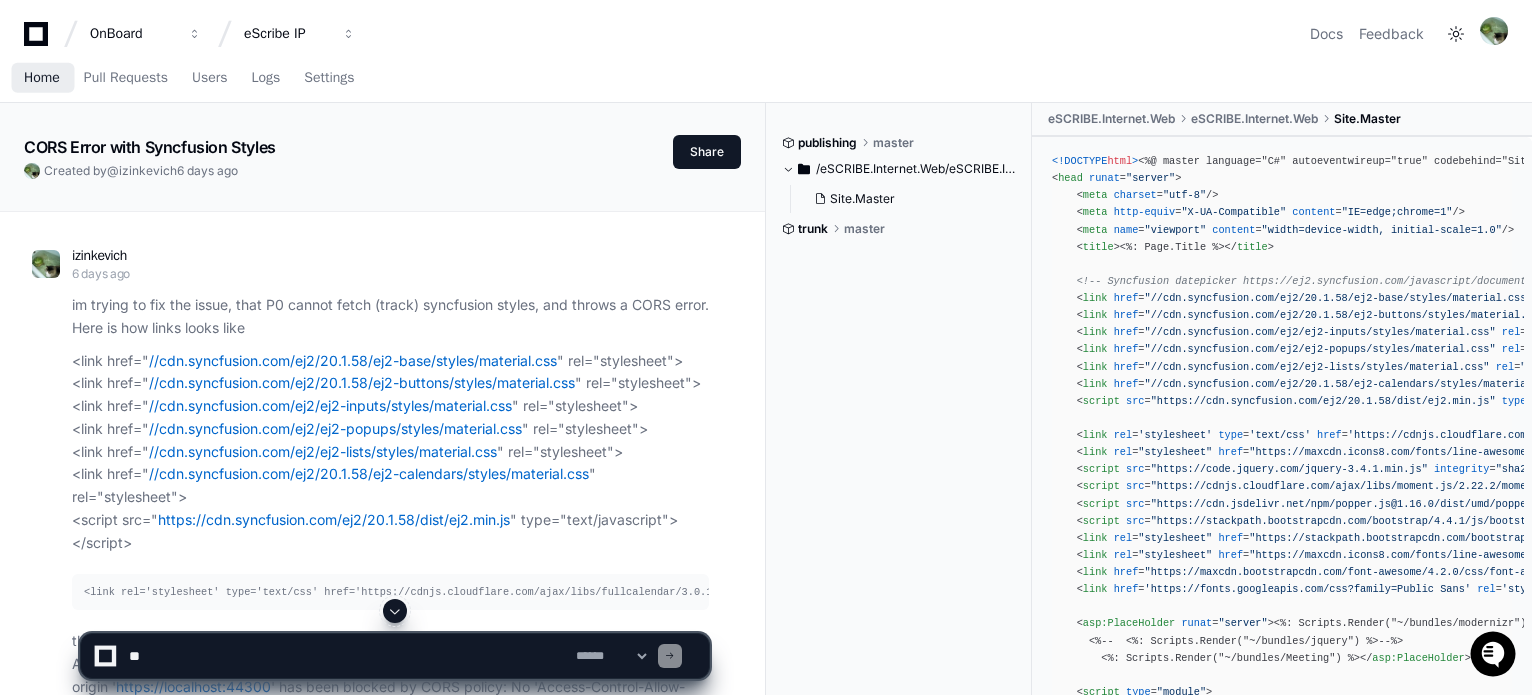 click on "Home" at bounding box center [42, 78] 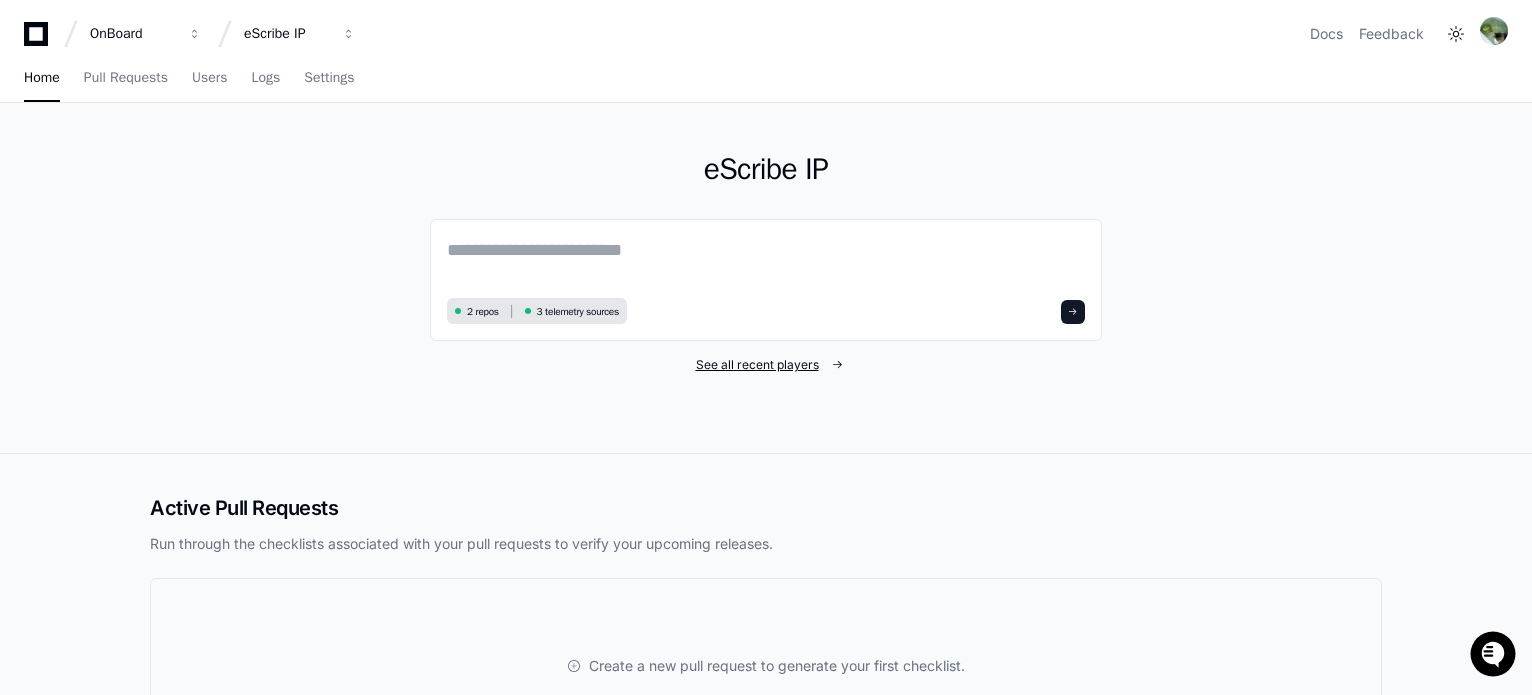 click on "See all recent players" 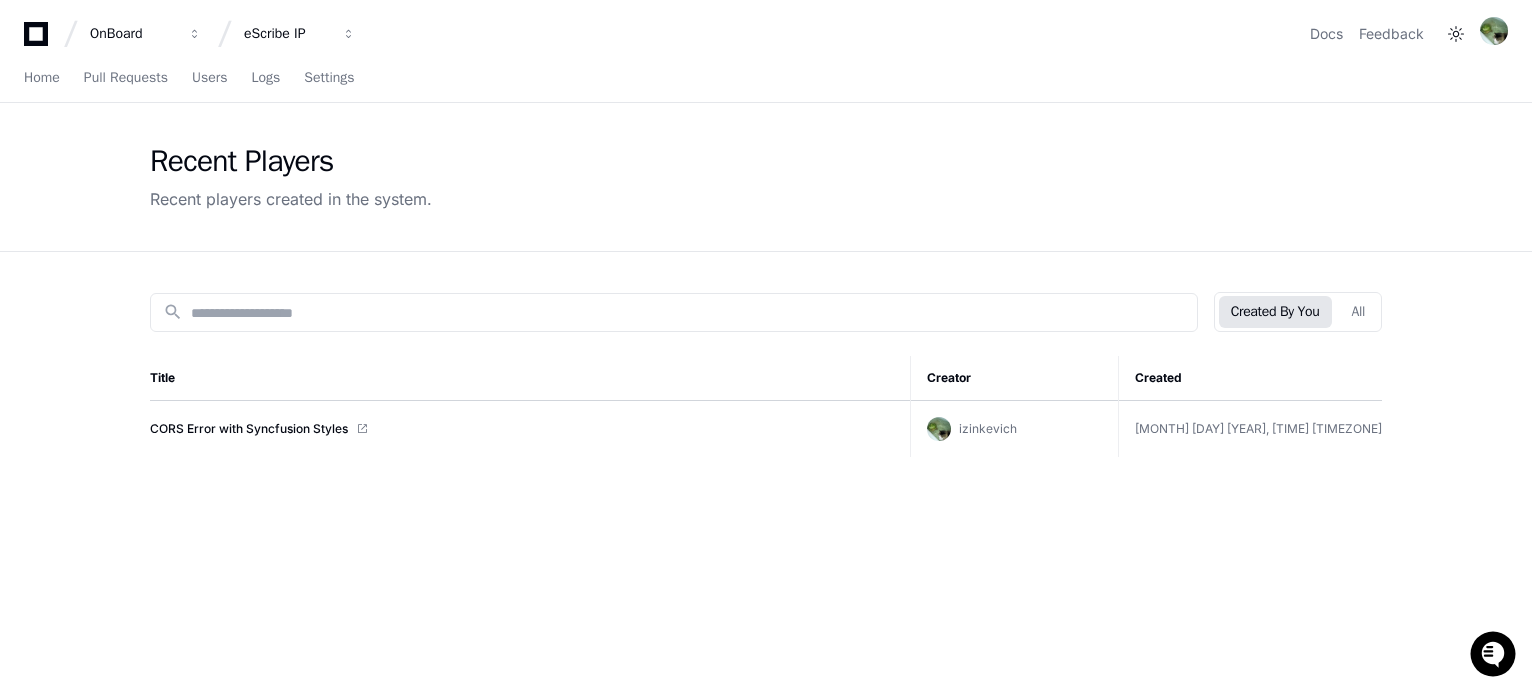 click on "OnBoard eScribe IP  Docs  Feedback" at bounding box center [766, 26] 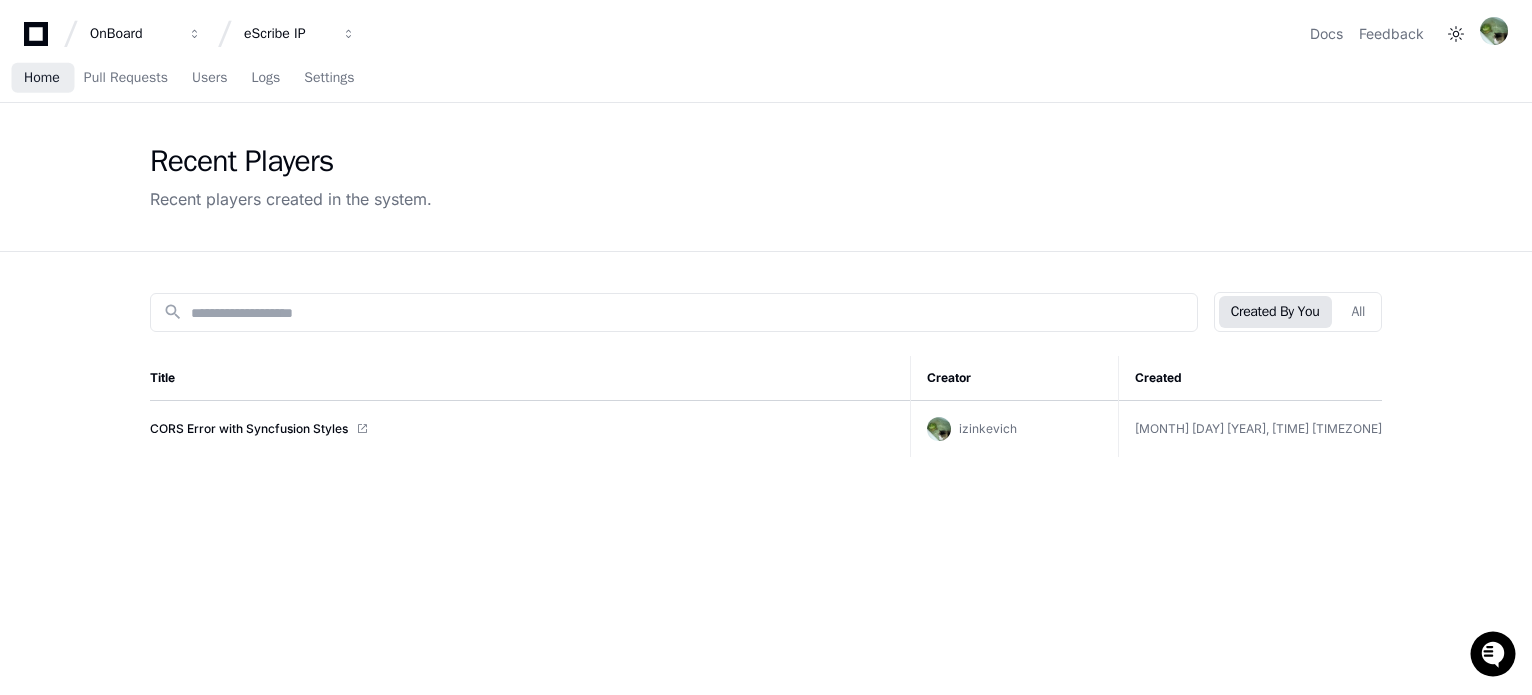 click on "Home" at bounding box center (42, 78) 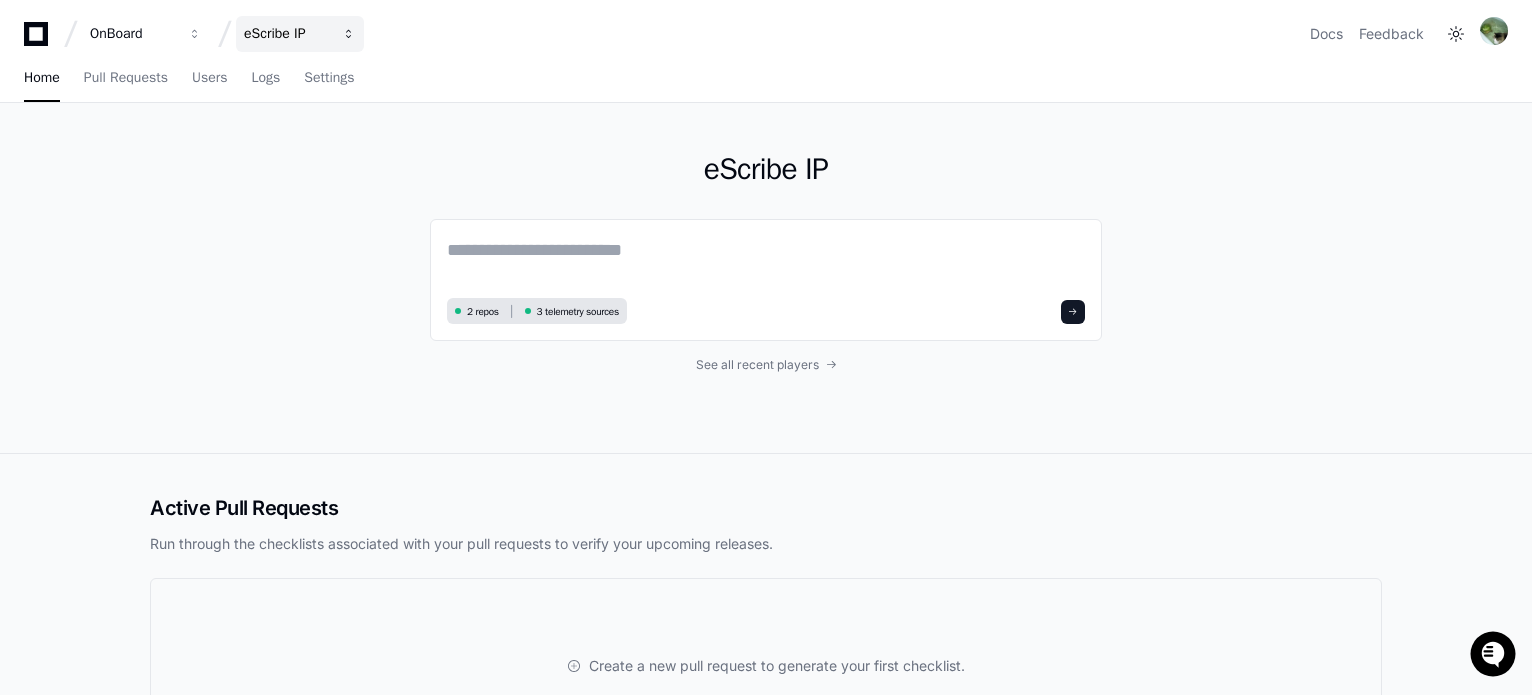 click at bounding box center [195, 34] 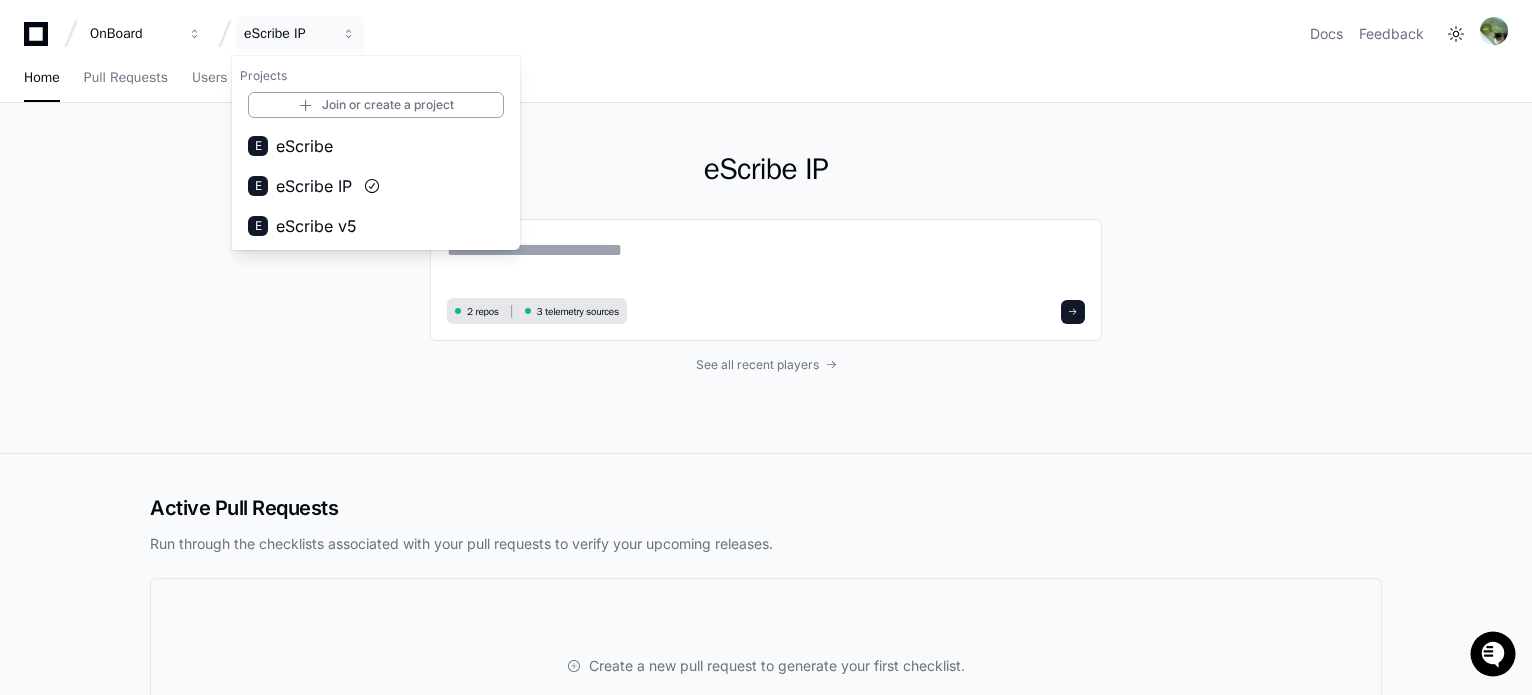 drag, startPoint x: 345, startPoint y: 37, endPoint x: 1208, endPoint y: 175, distance: 873.9639 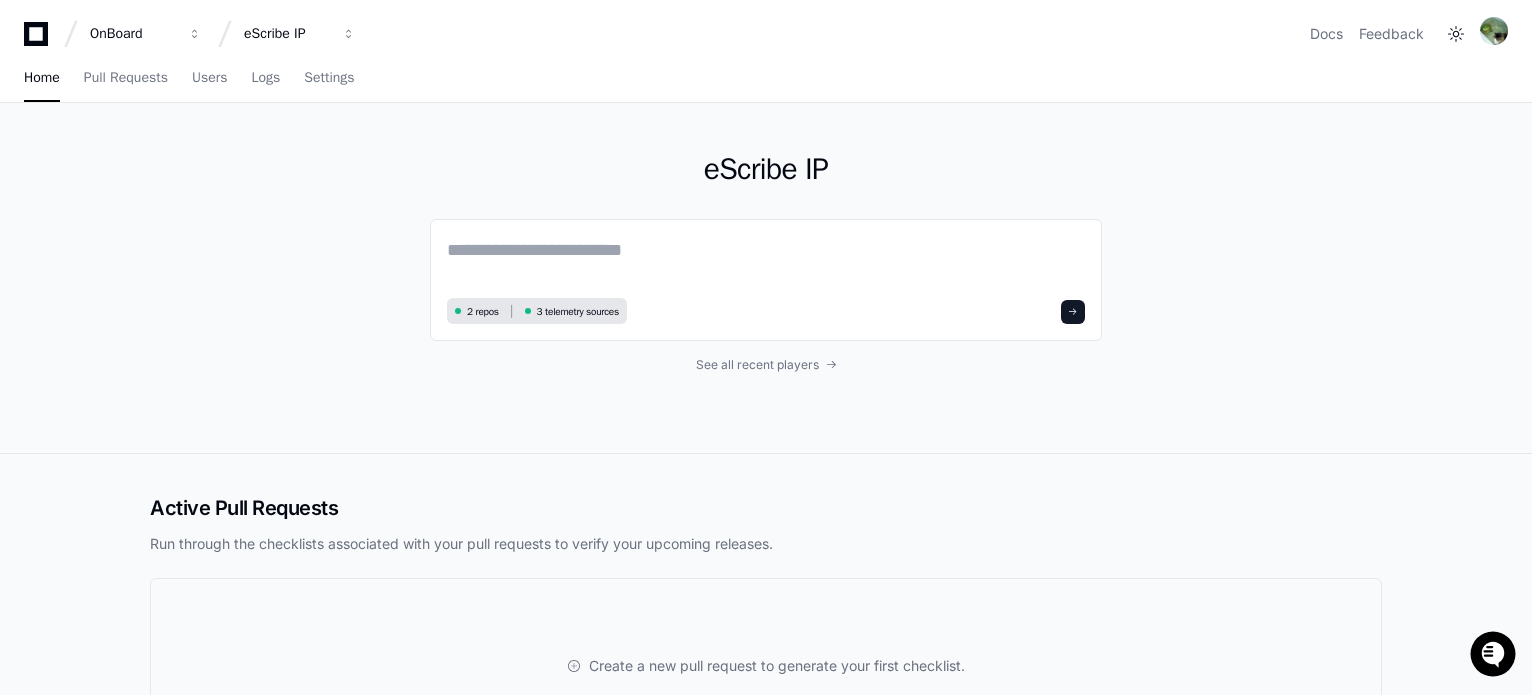 drag, startPoint x: 1076, startPoint y: 163, endPoint x: 335, endPoint y: 167, distance: 741.0108 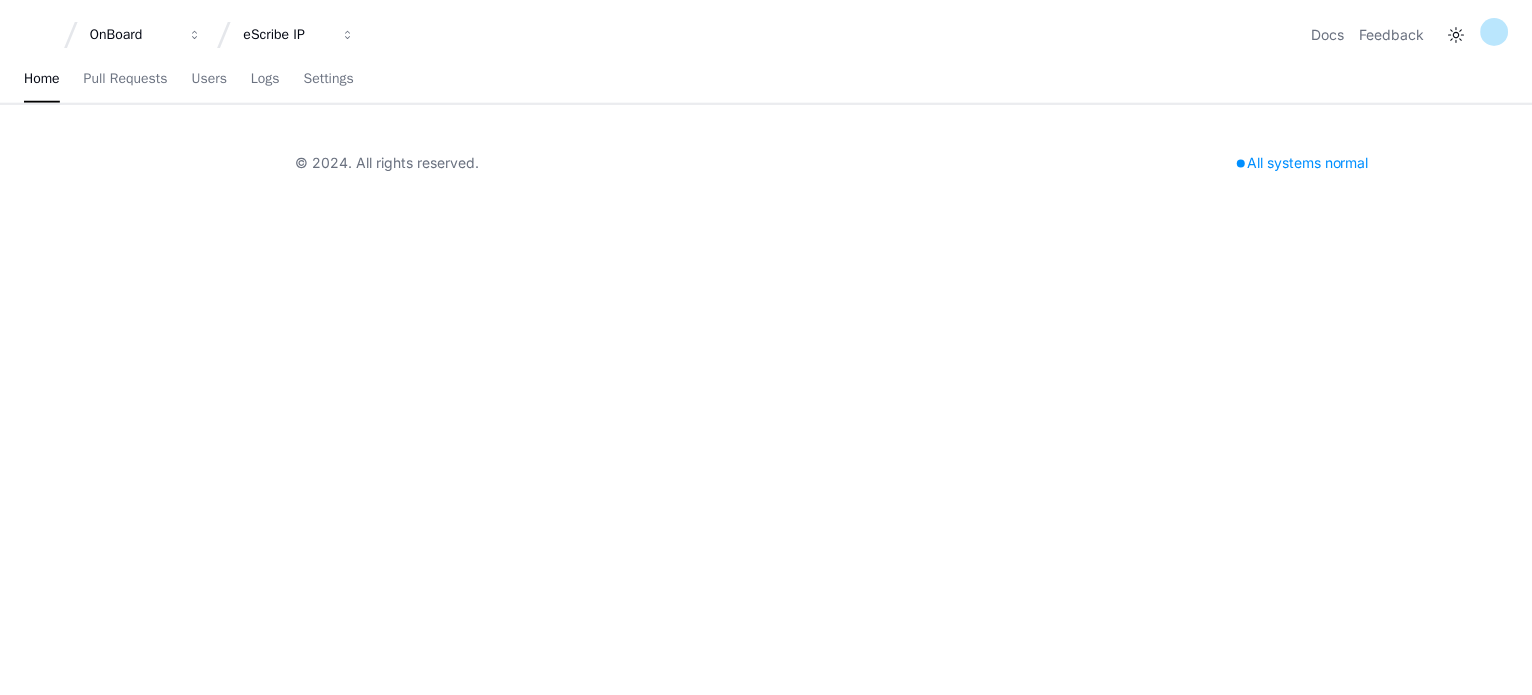 scroll, scrollTop: 0, scrollLeft: 0, axis: both 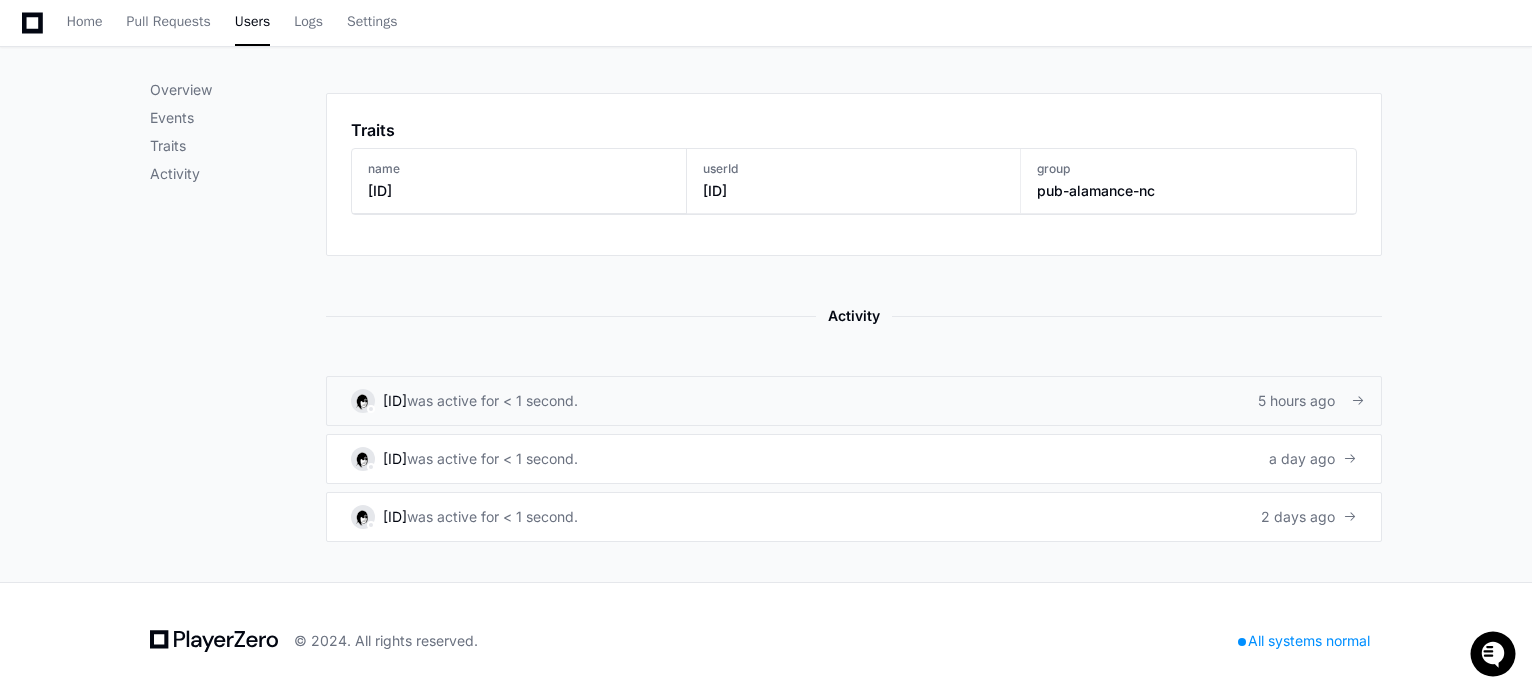 click on "was active for < 1 second." 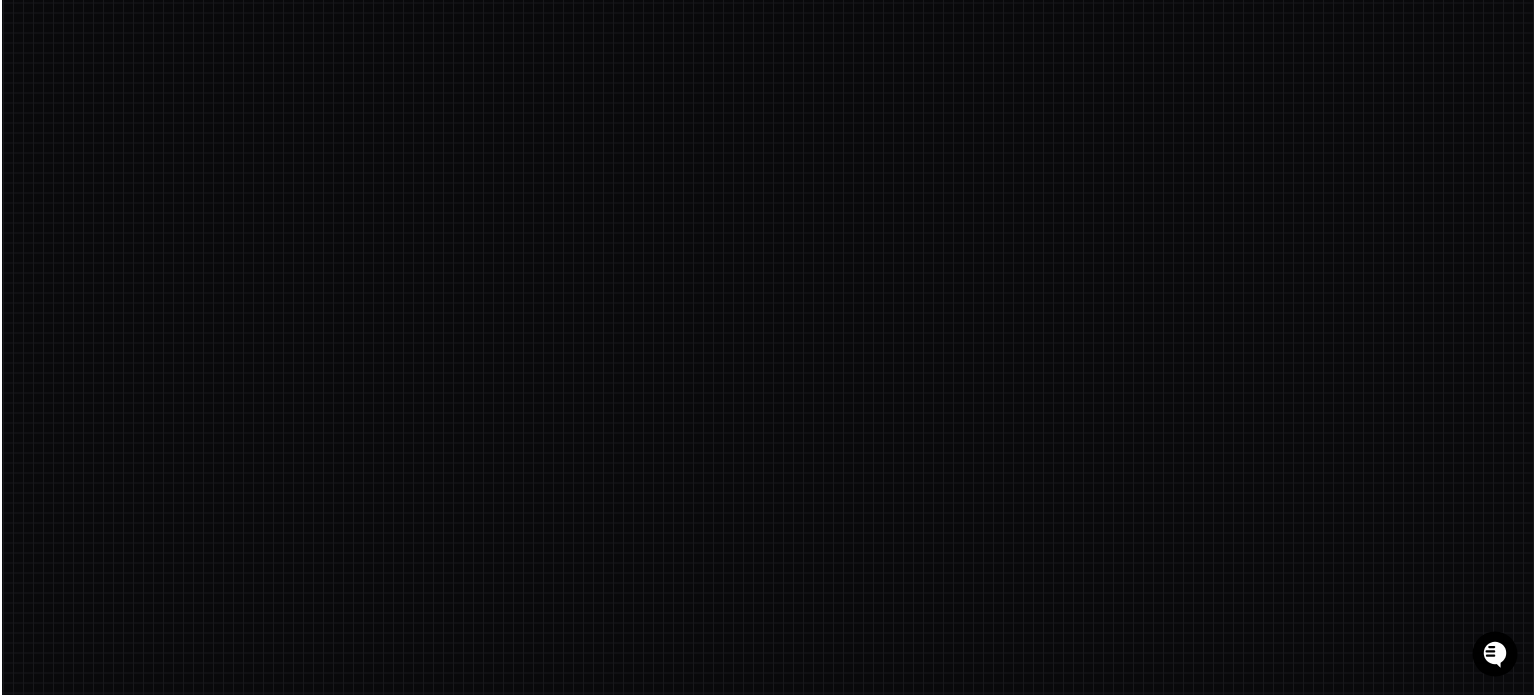 scroll, scrollTop: 0, scrollLeft: 0, axis: both 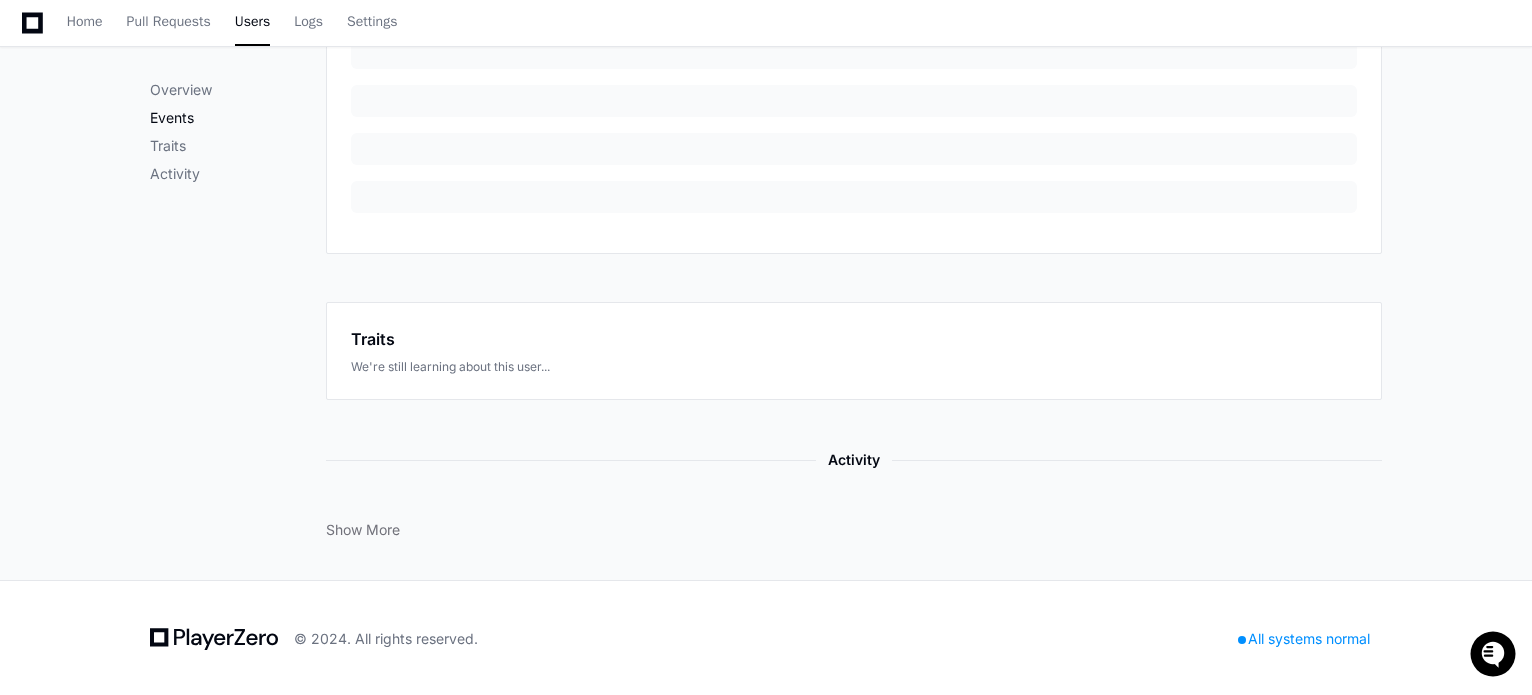 click on "Events" 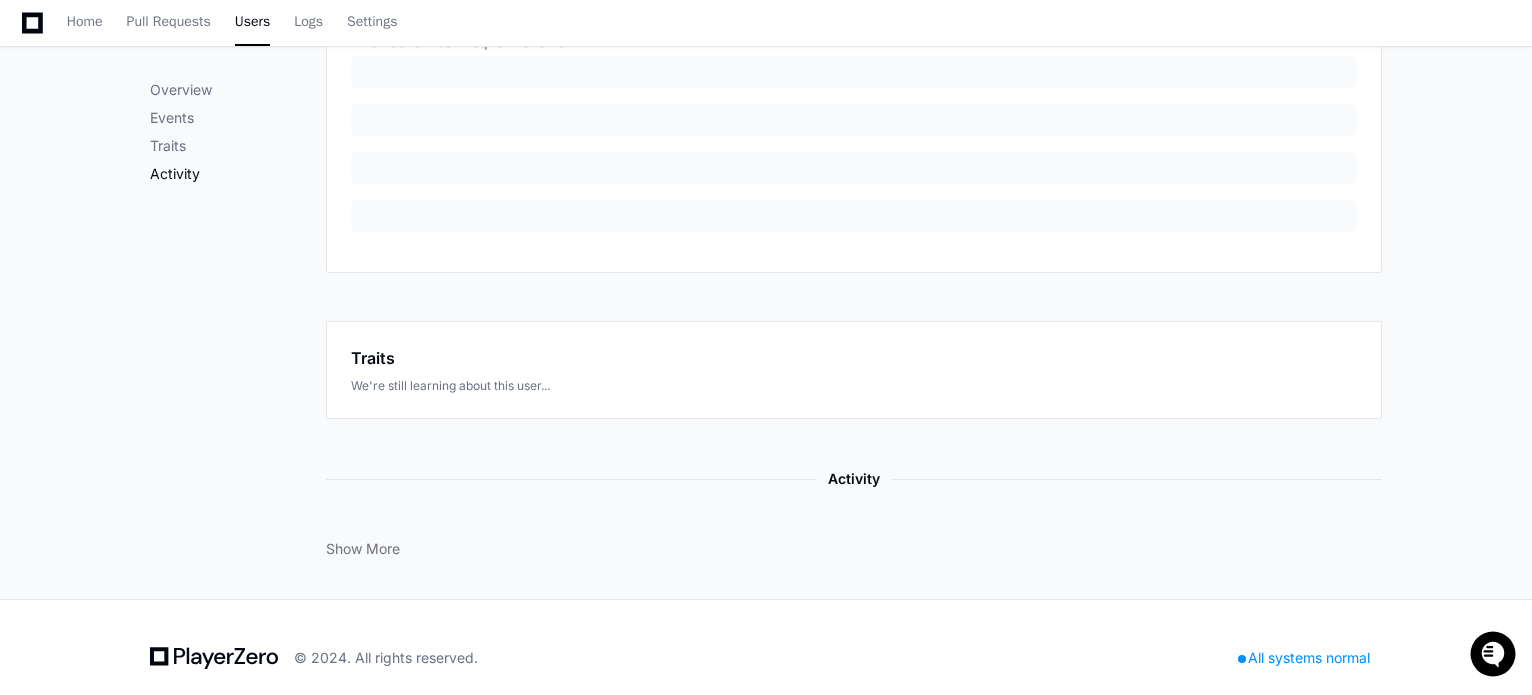 click on "Activity" 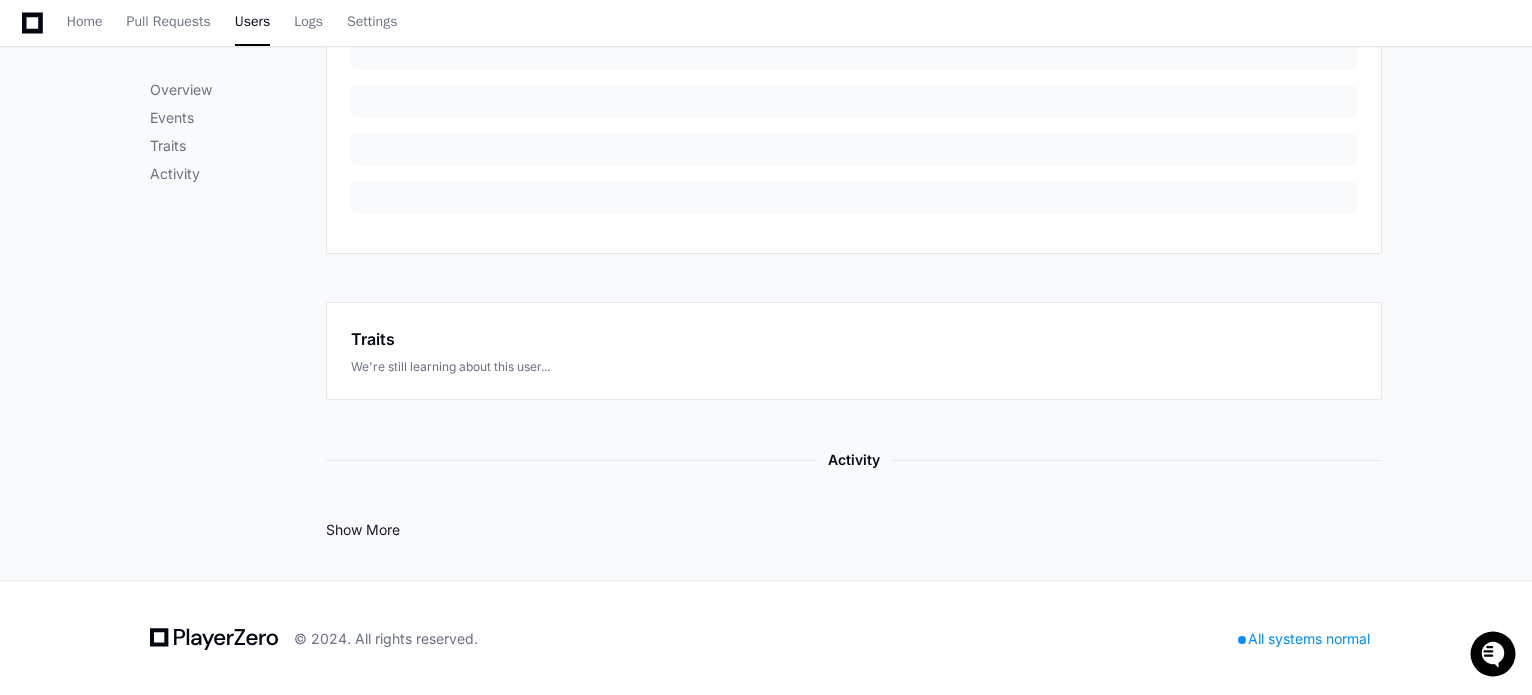 click on "Show More" 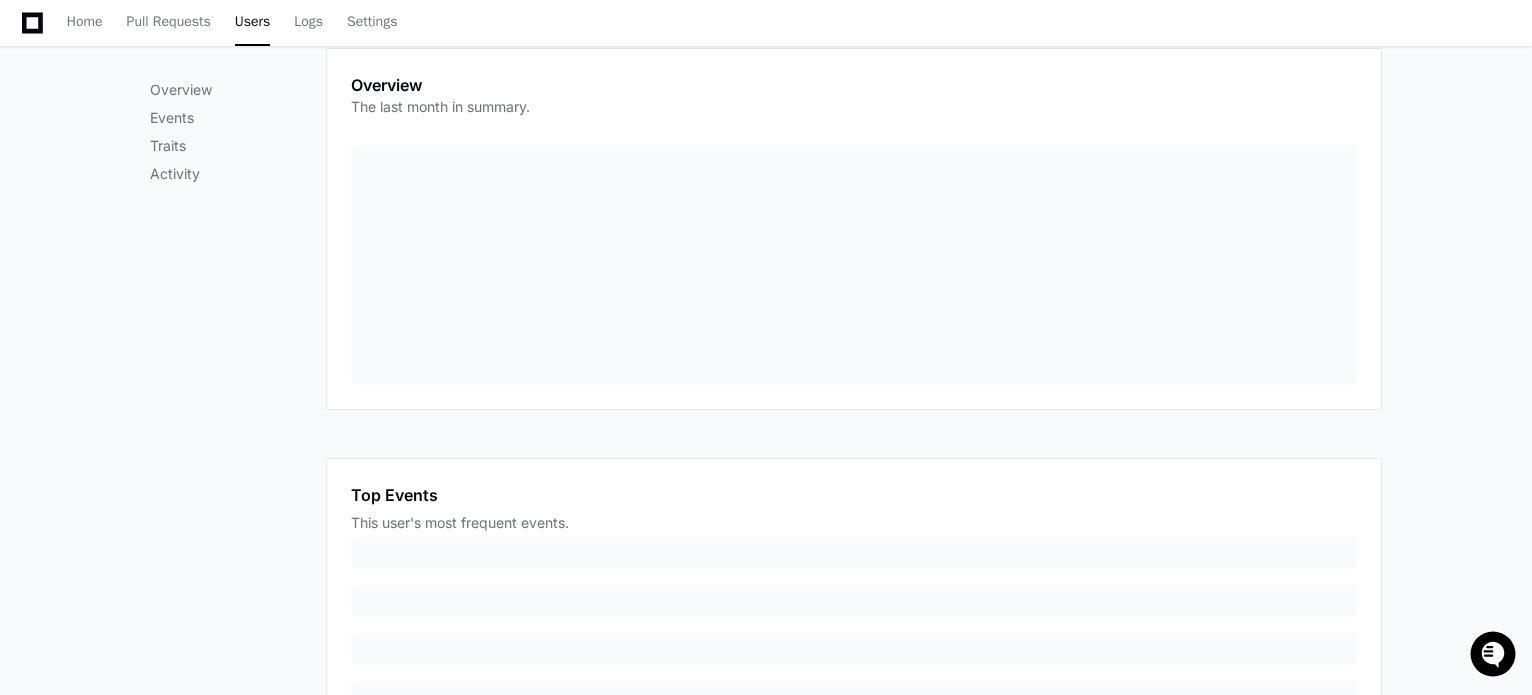 scroll, scrollTop: 0, scrollLeft: 0, axis: both 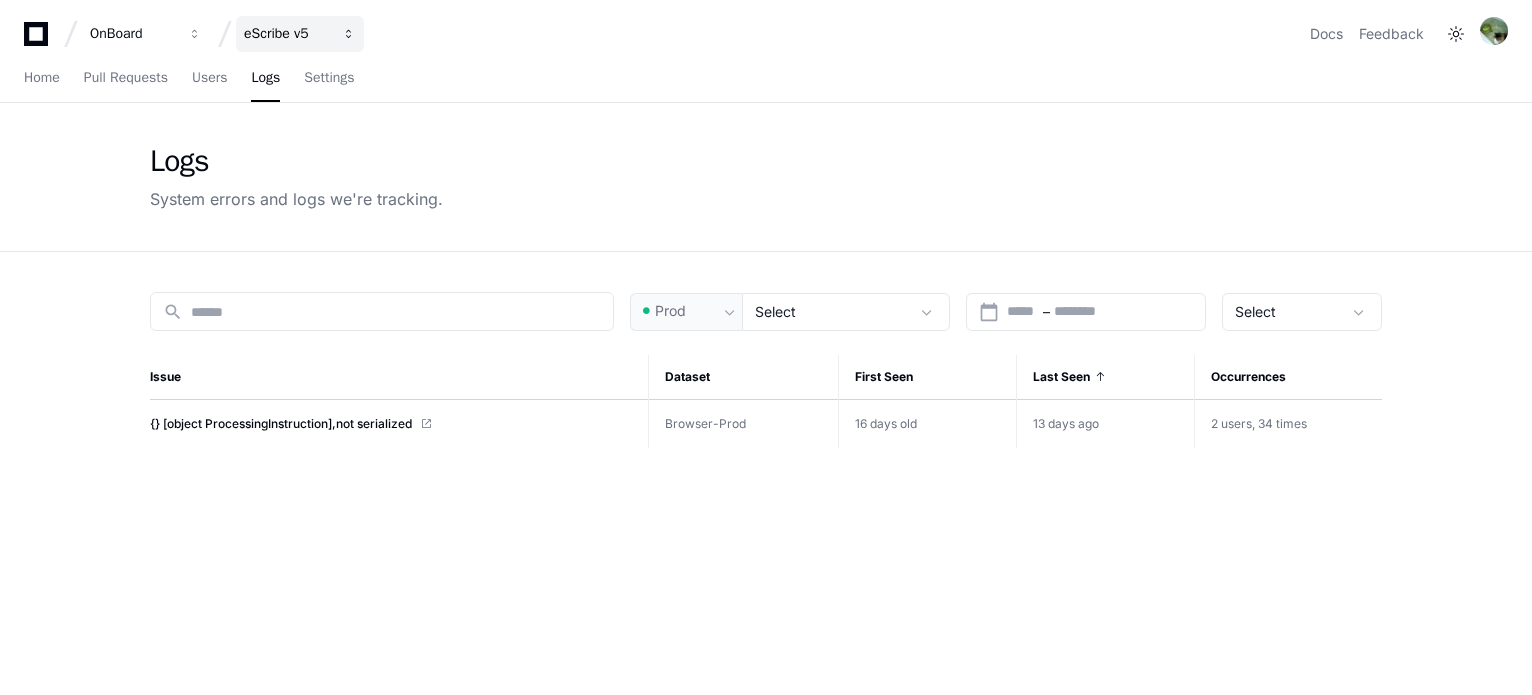 click on "eScribe v5" at bounding box center [133, 34] 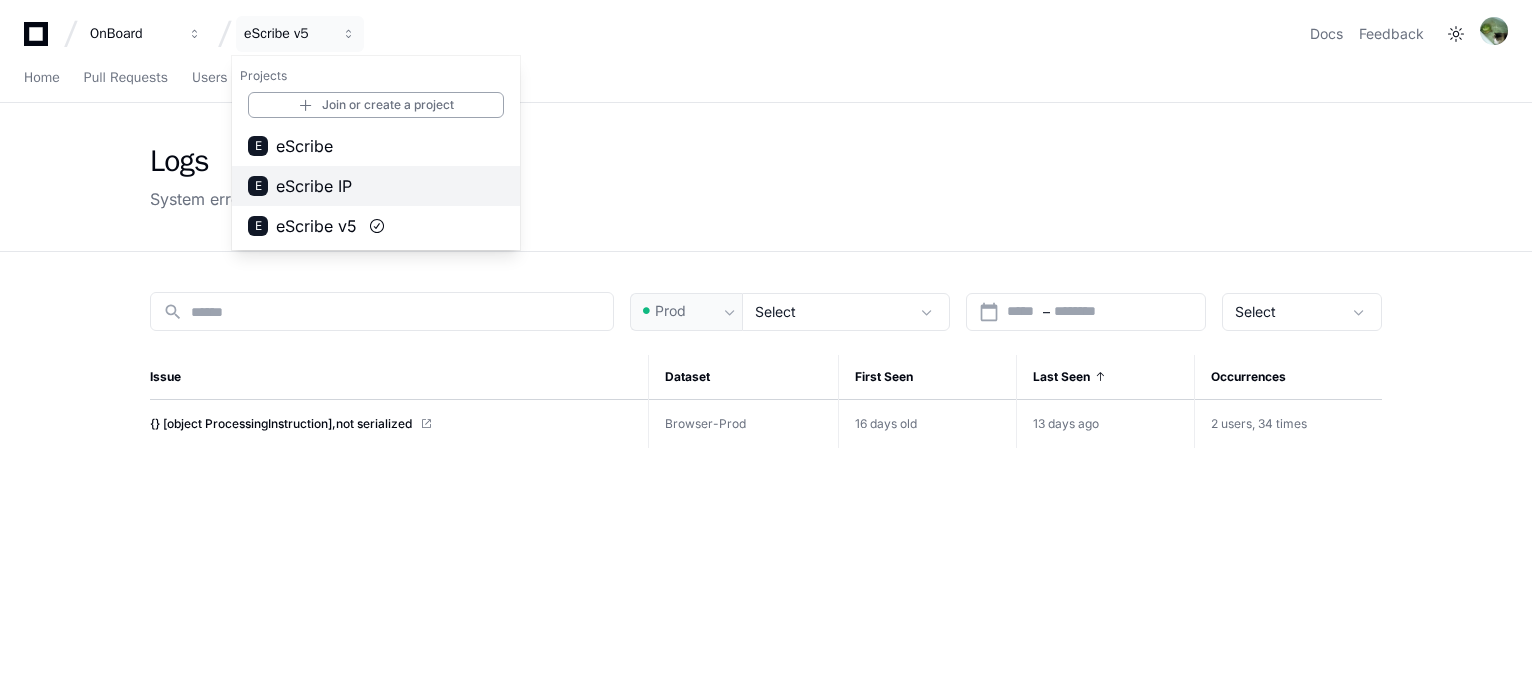 scroll, scrollTop: 0, scrollLeft: 0, axis: both 